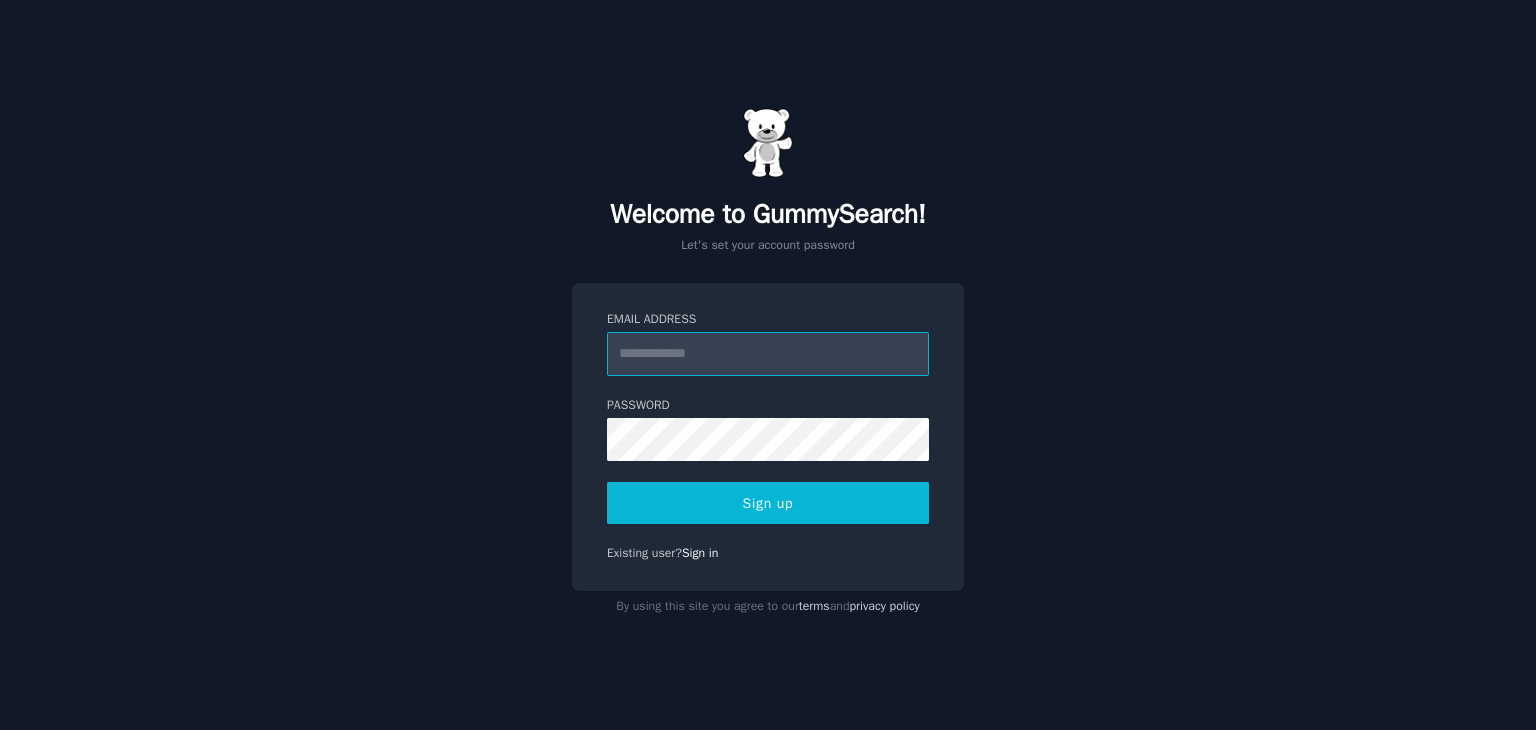 scroll, scrollTop: 0, scrollLeft: 0, axis: both 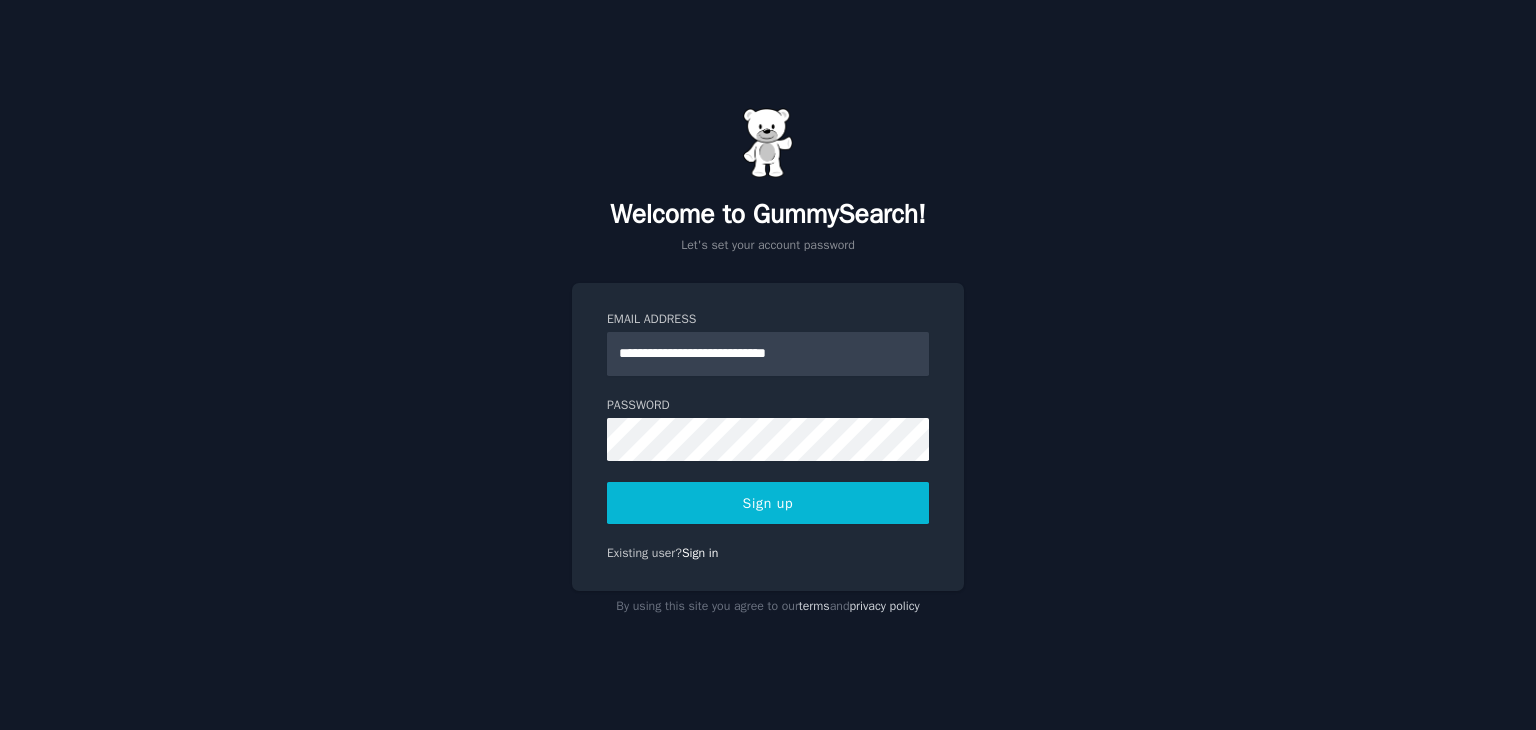 click on "Sign up" at bounding box center [768, 503] 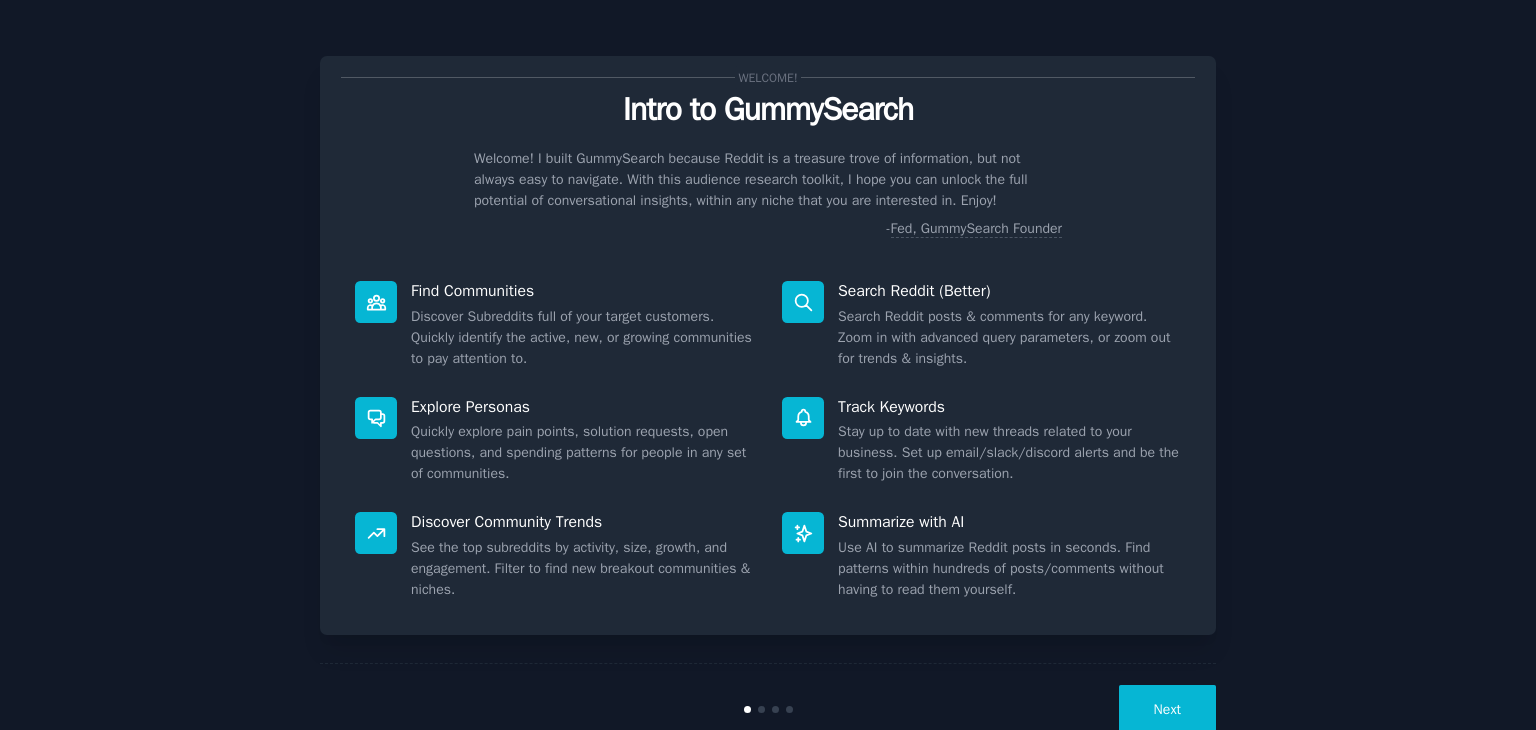 scroll, scrollTop: 0, scrollLeft: 0, axis: both 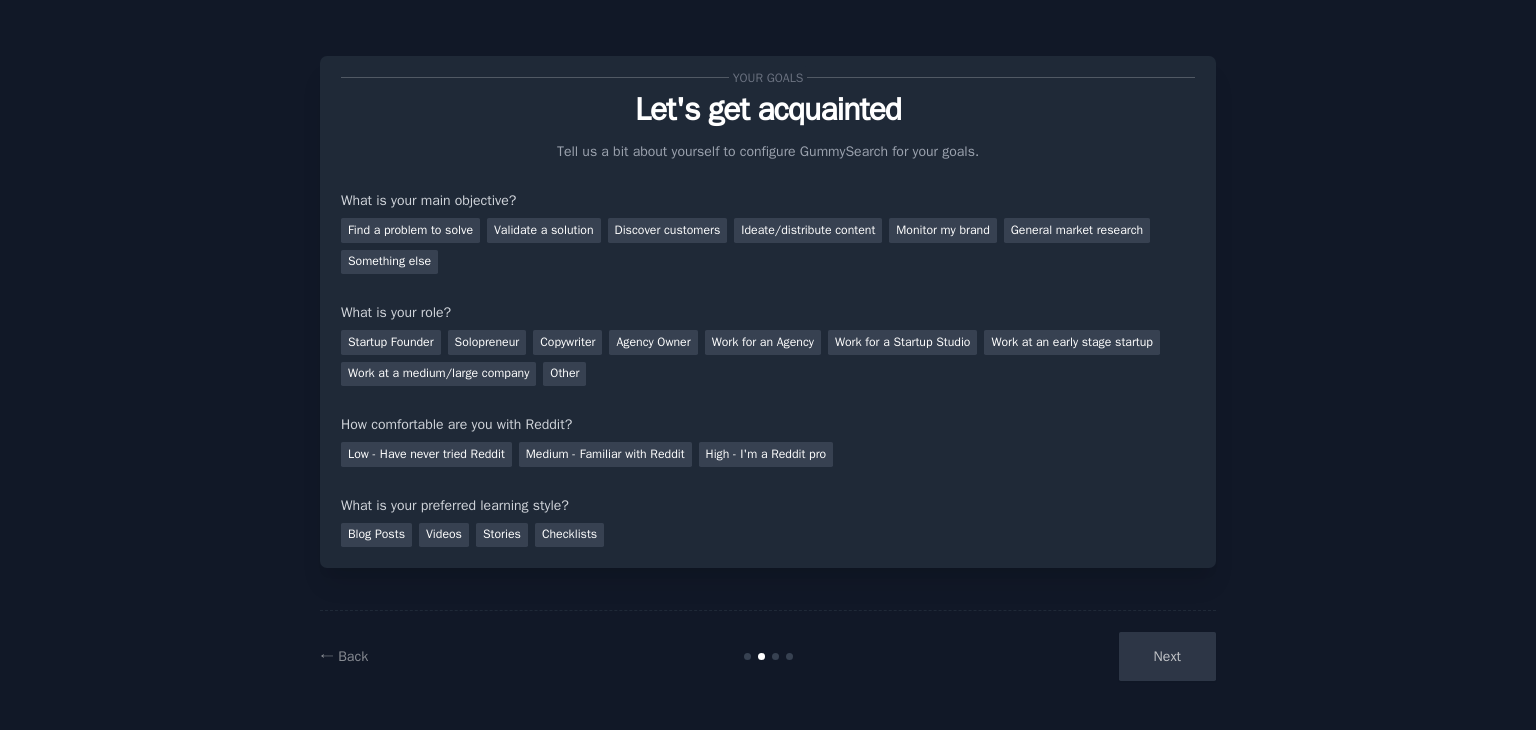 click on "Next" at bounding box center (1066, 656) 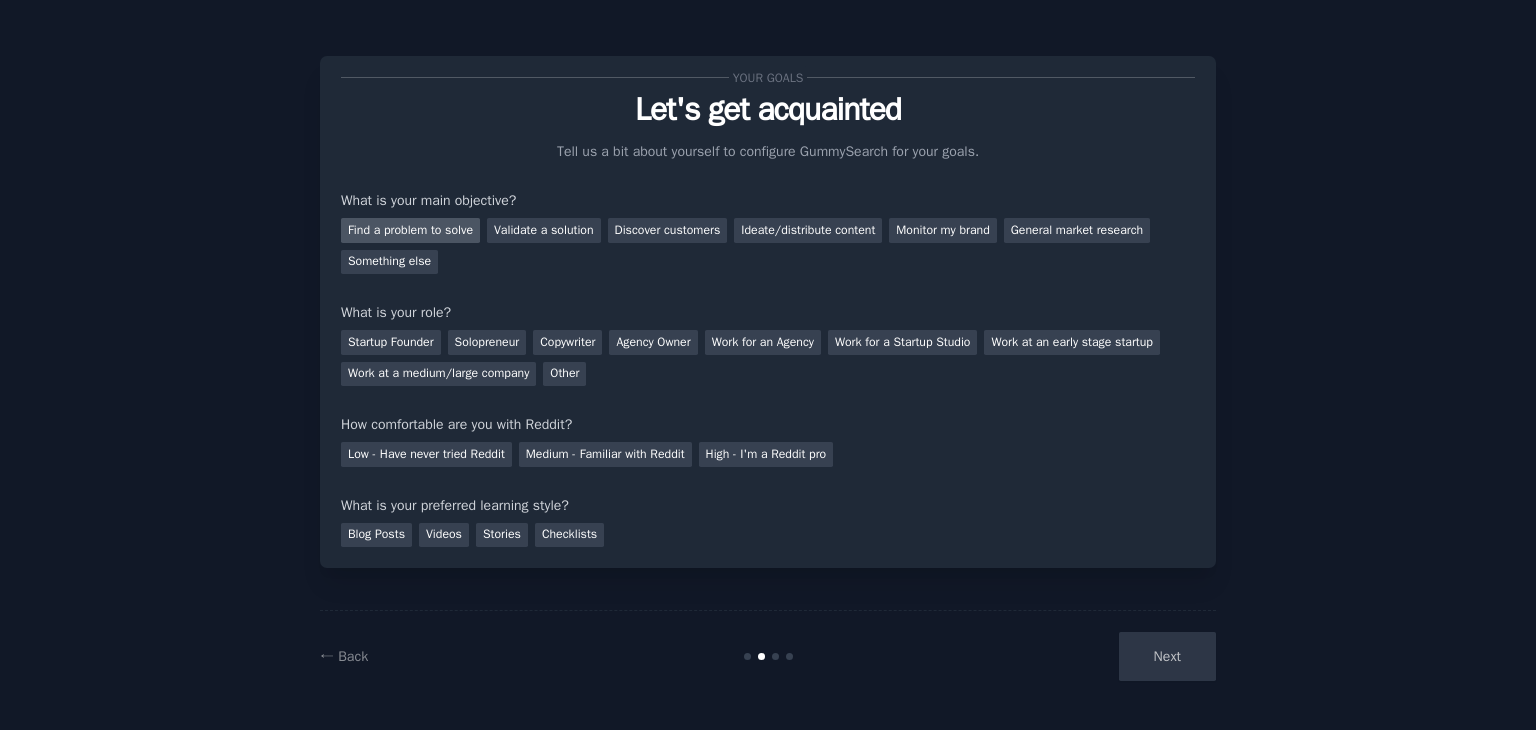 click on "Find a problem to solve" at bounding box center (410, 230) 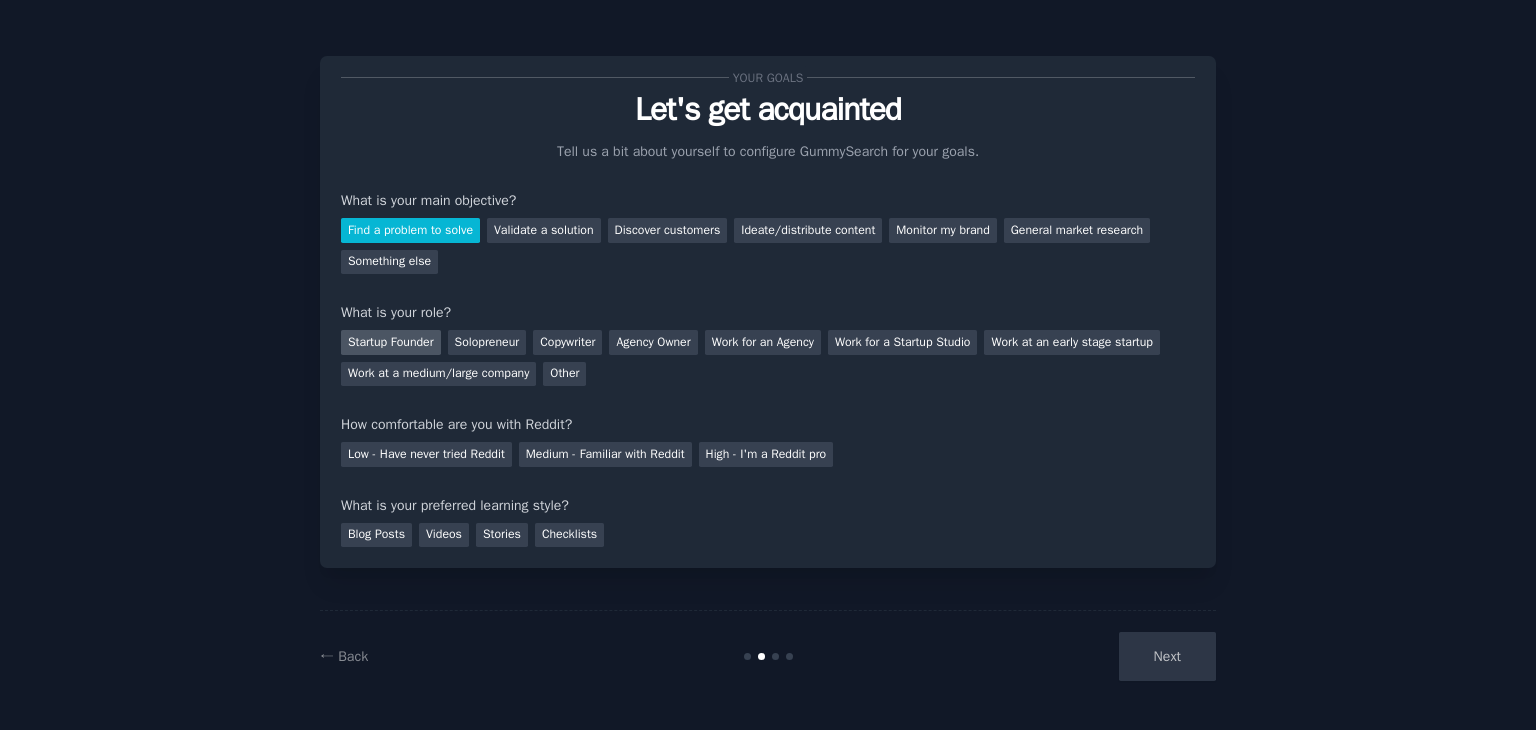 click on "Startup Founder" at bounding box center (391, 342) 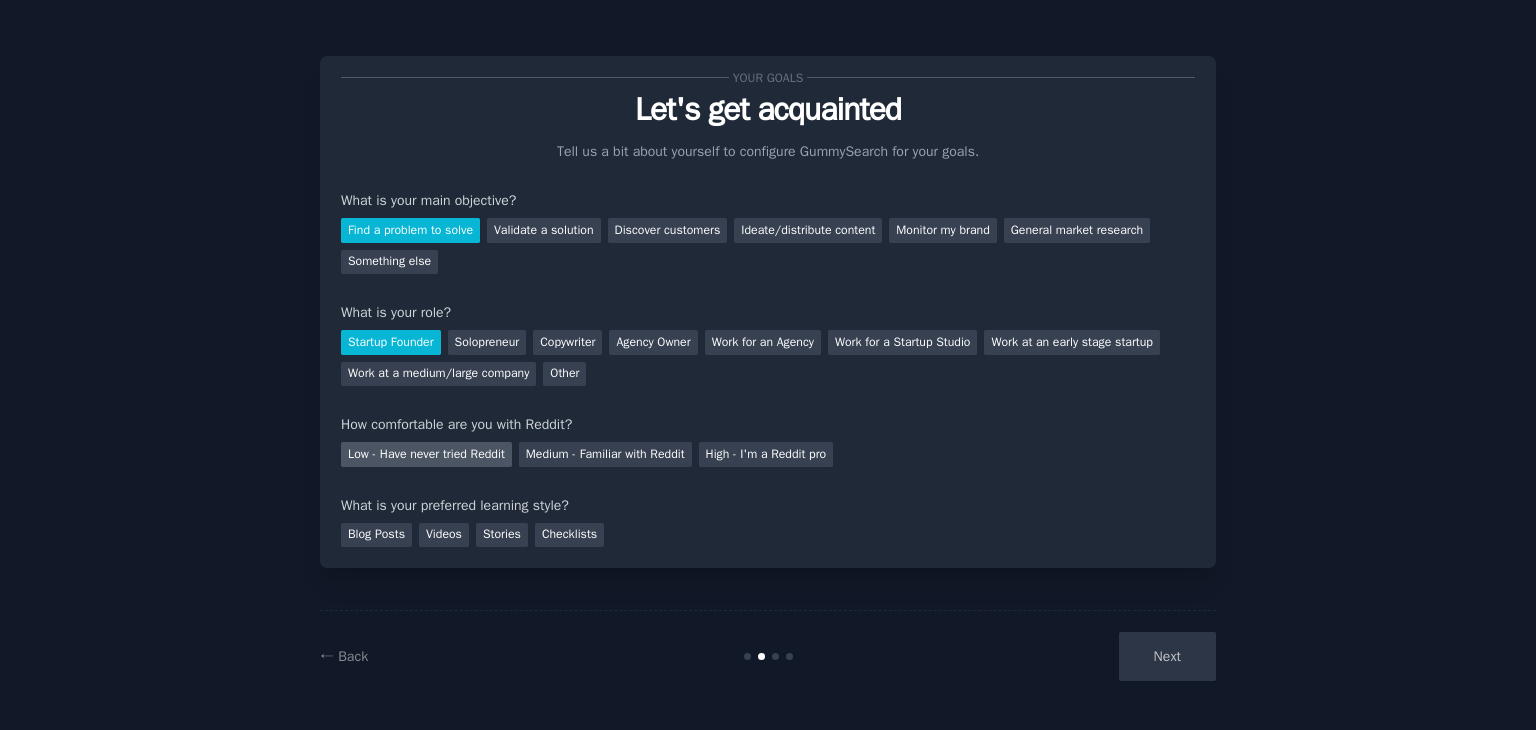 click on "Low - Have never tried Reddit" at bounding box center [426, 454] 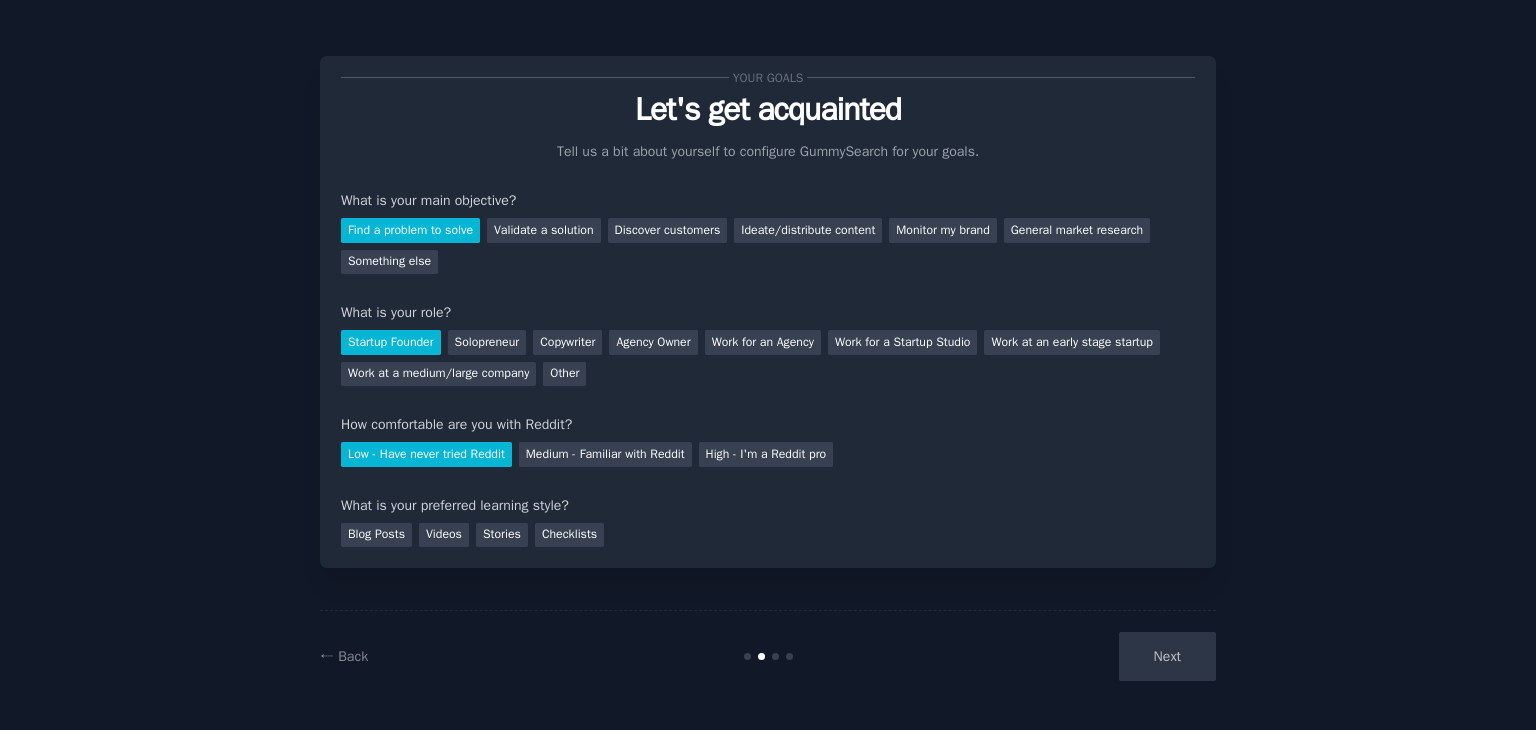 click on "Blog Posts" at bounding box center [376, 535] 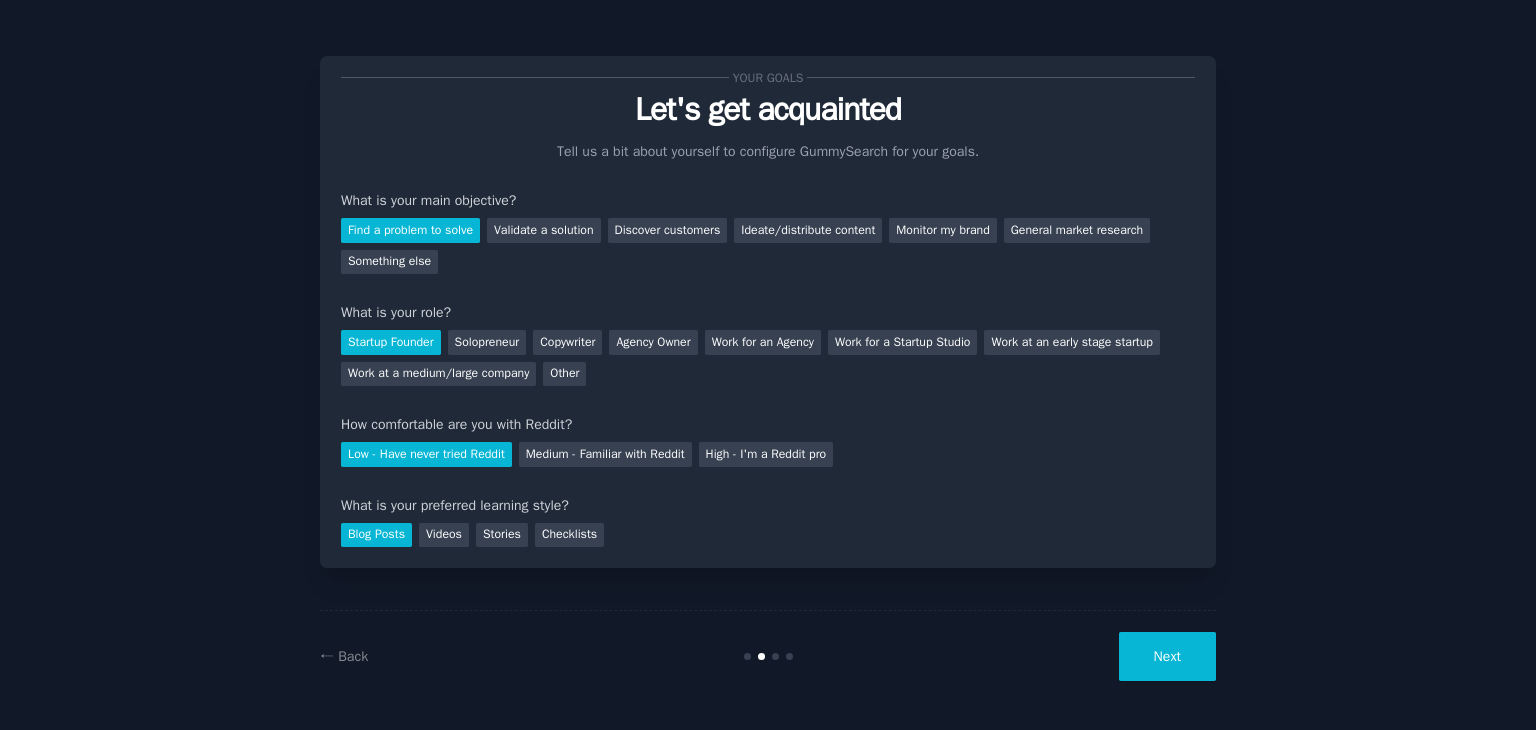click on "Next" at bounding box center (1167, 656) 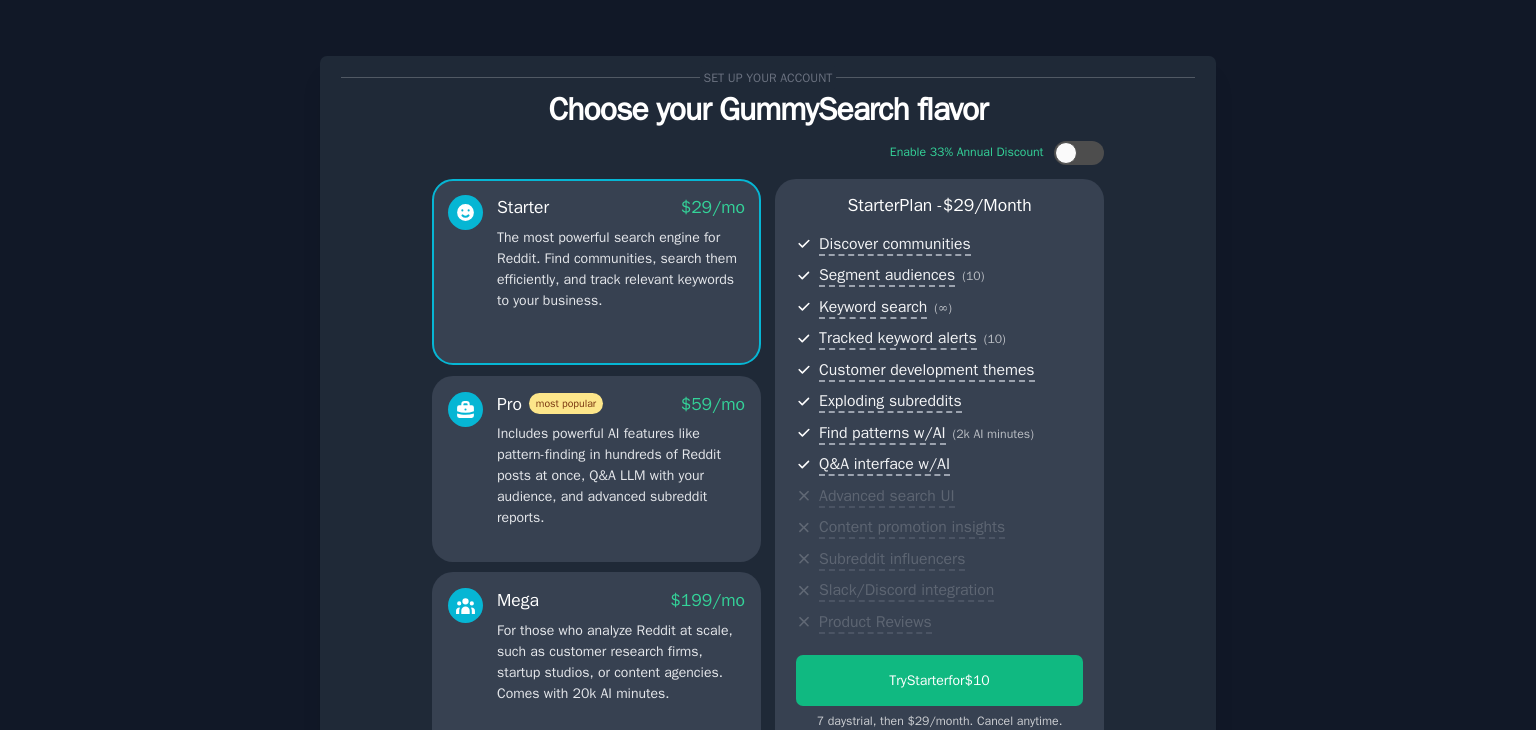 click on "Try Starter for $10 7 days trial, then $ 29 /month . Cancel anytime." at bounding box center (768, 450) 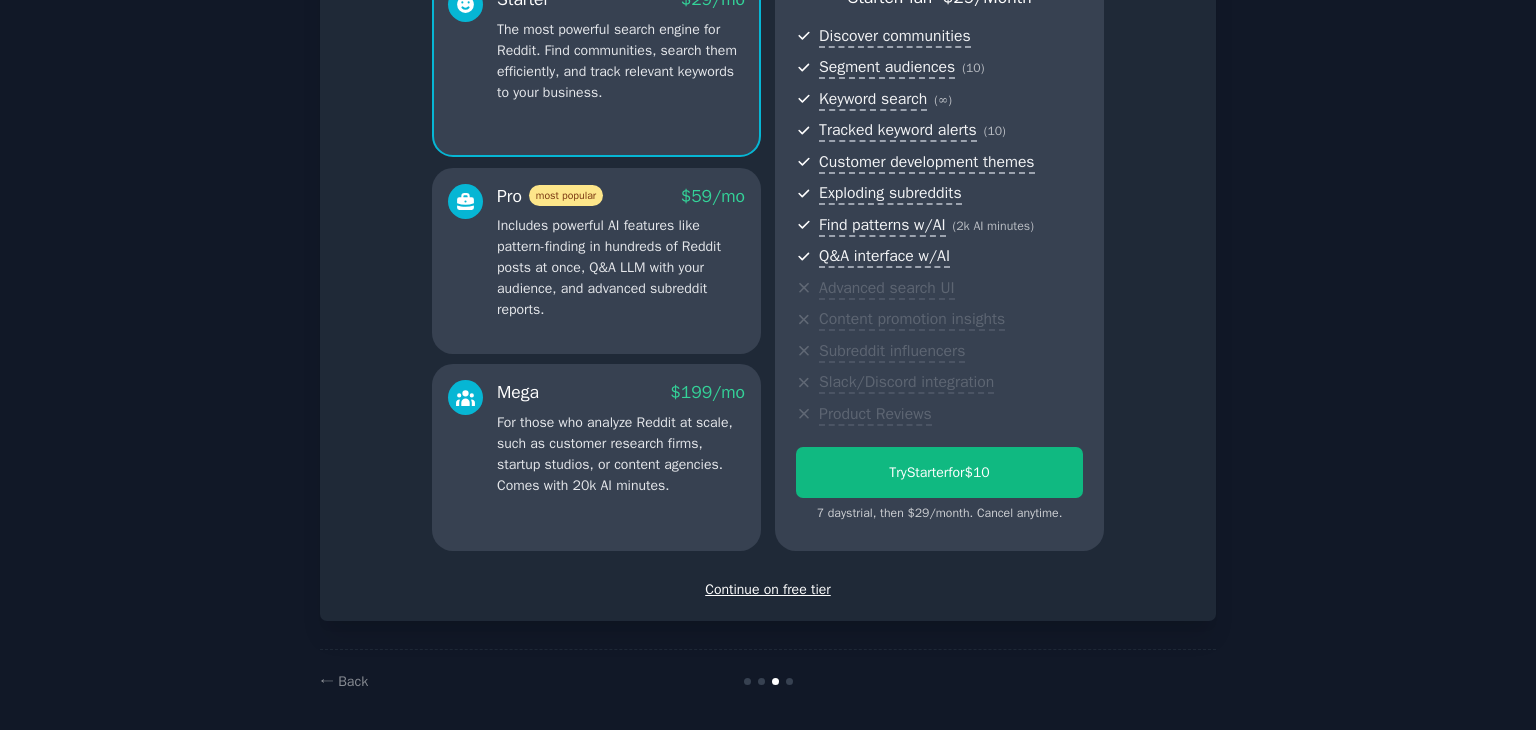scroll, scrollTop: 218, scrollLeft: 0, axis: vertical 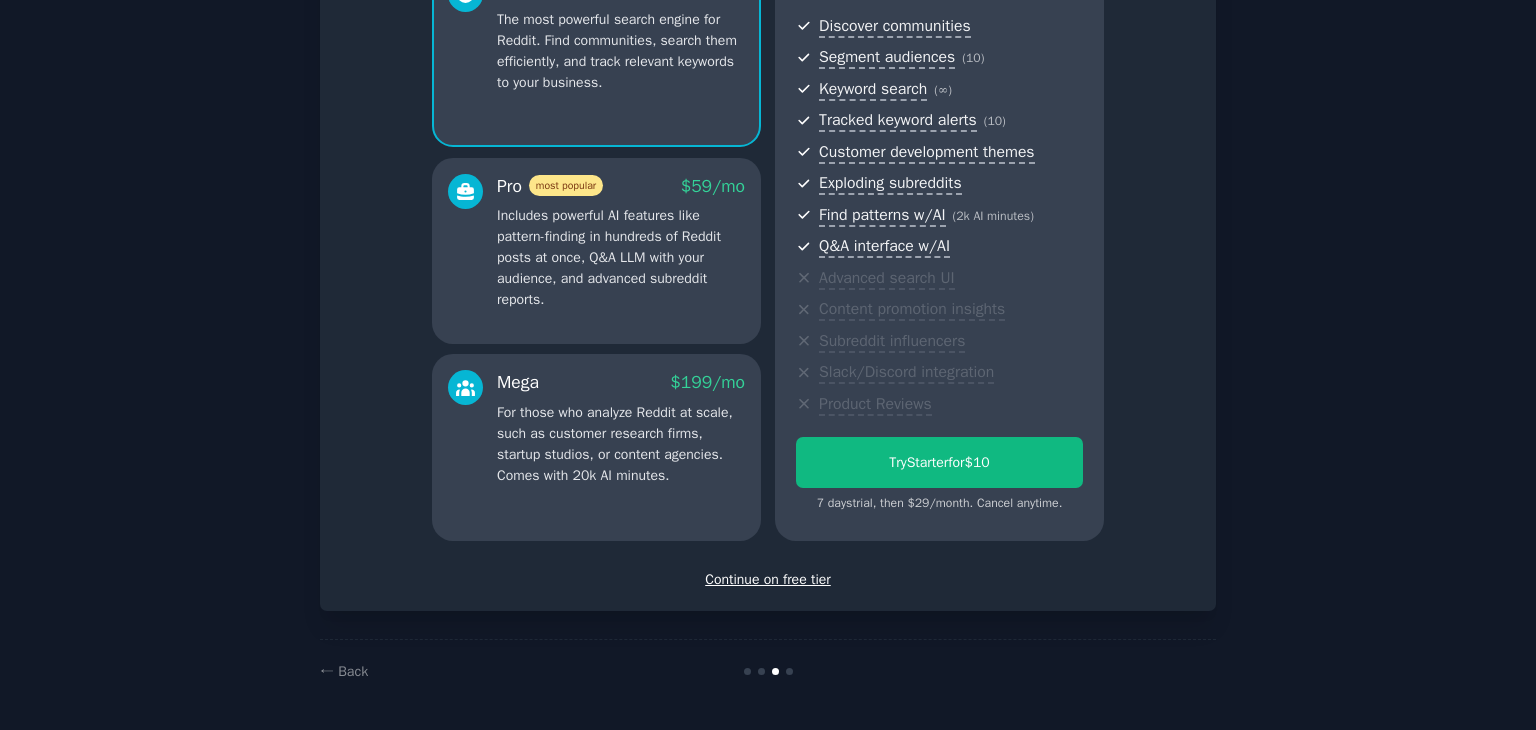 click on "Continue on free tier" at bounding box center [768, 579] 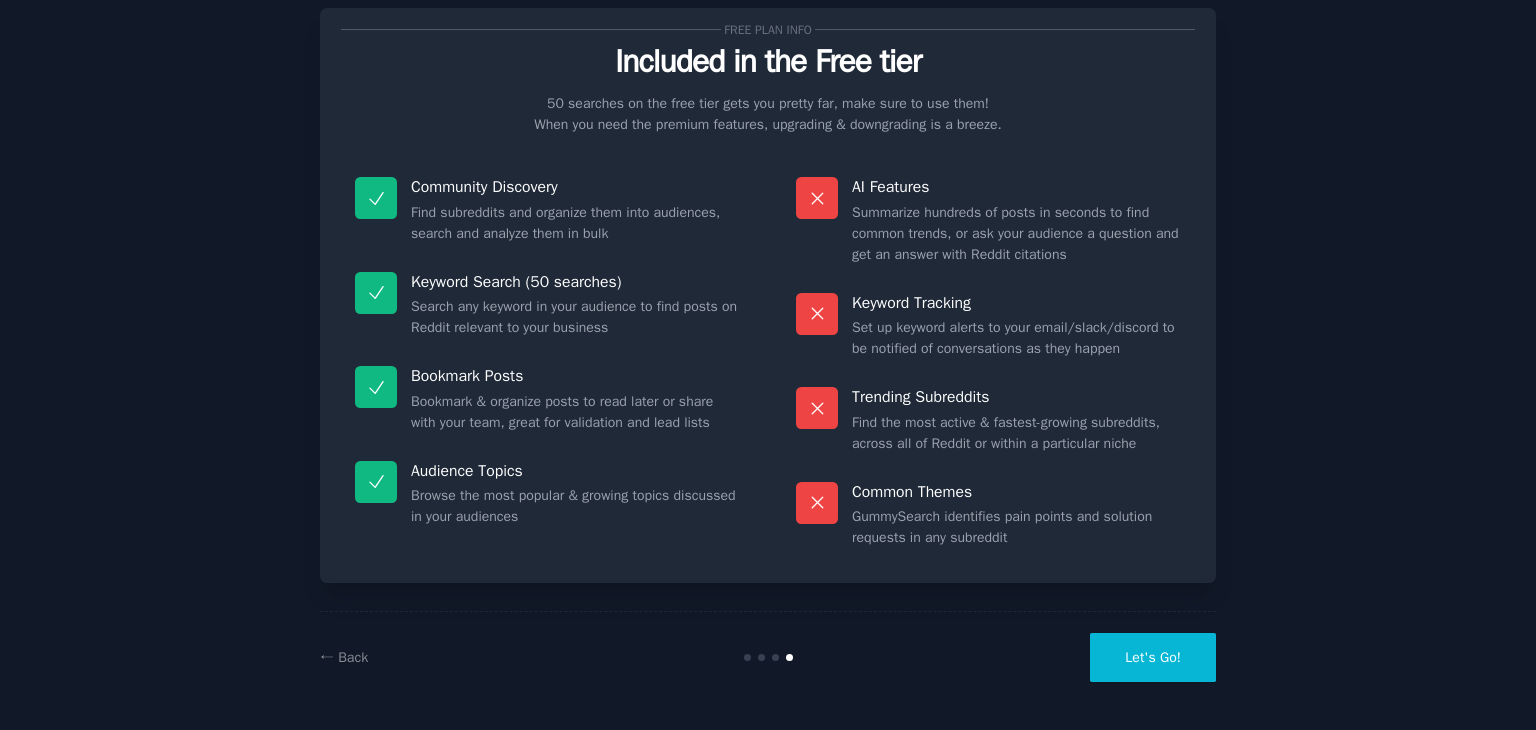 click on "Let's Go!" at bounding box center (1153, 657) 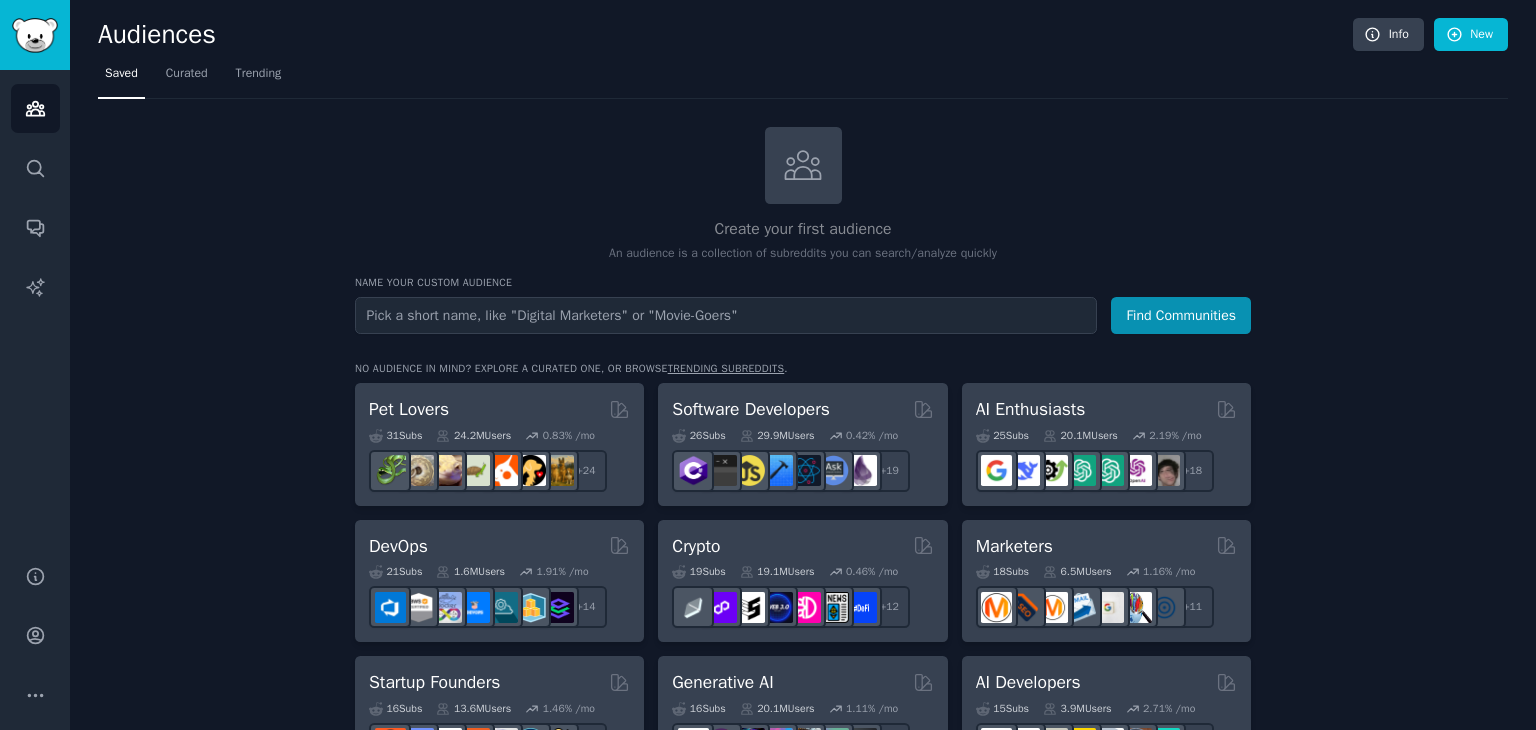 click at bounding box center (726, 315) 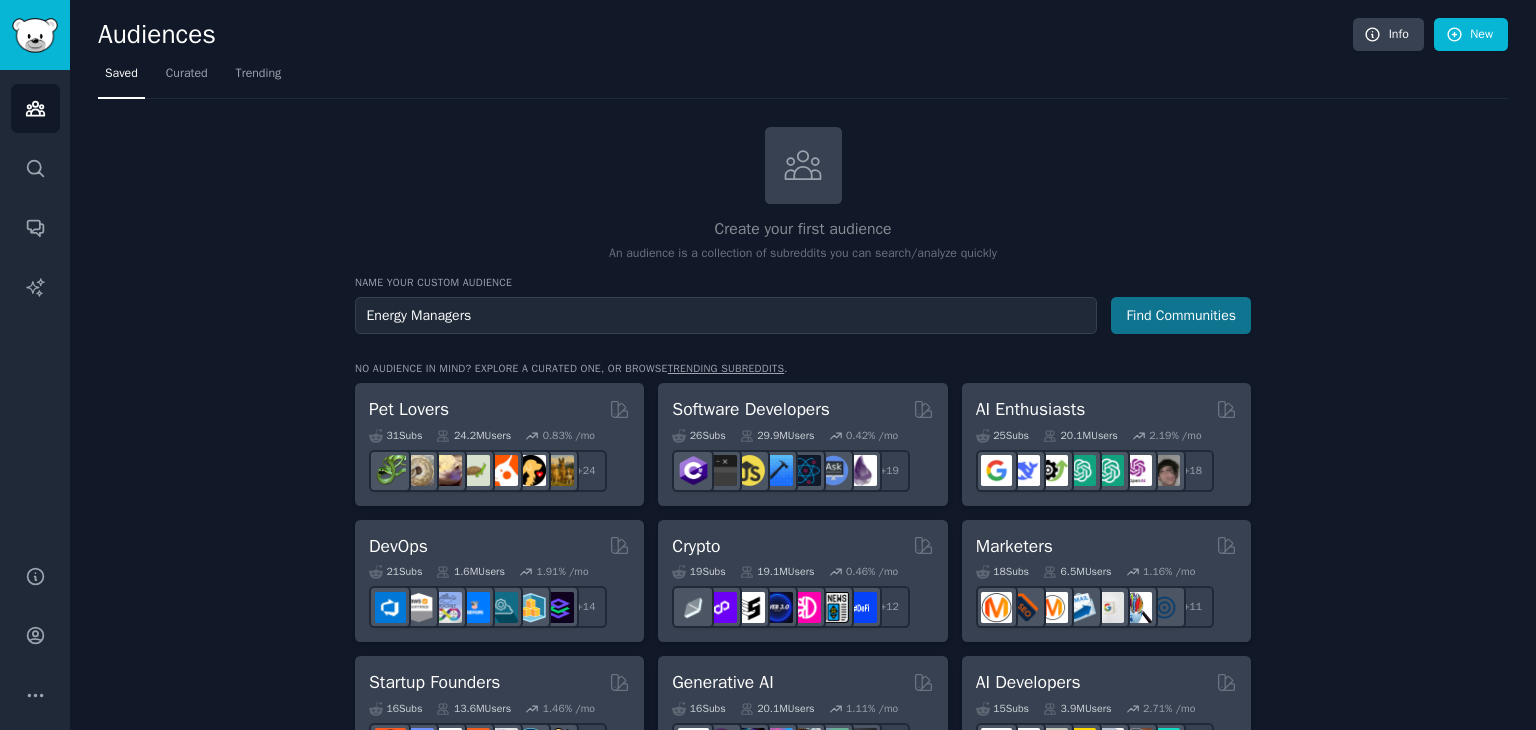 type on "Energy Managers" 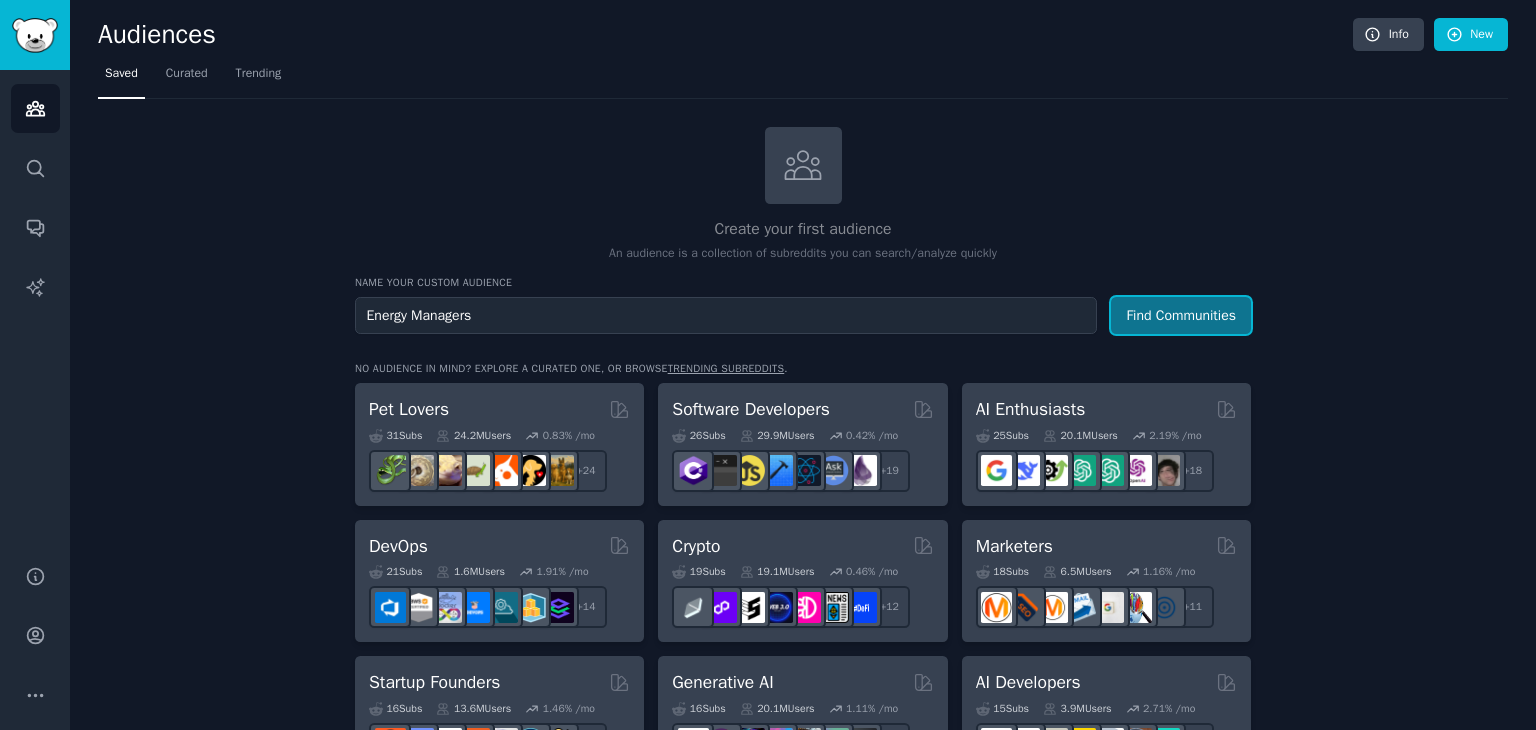 click on "Find Communities" at bounding box center [1181, 315] 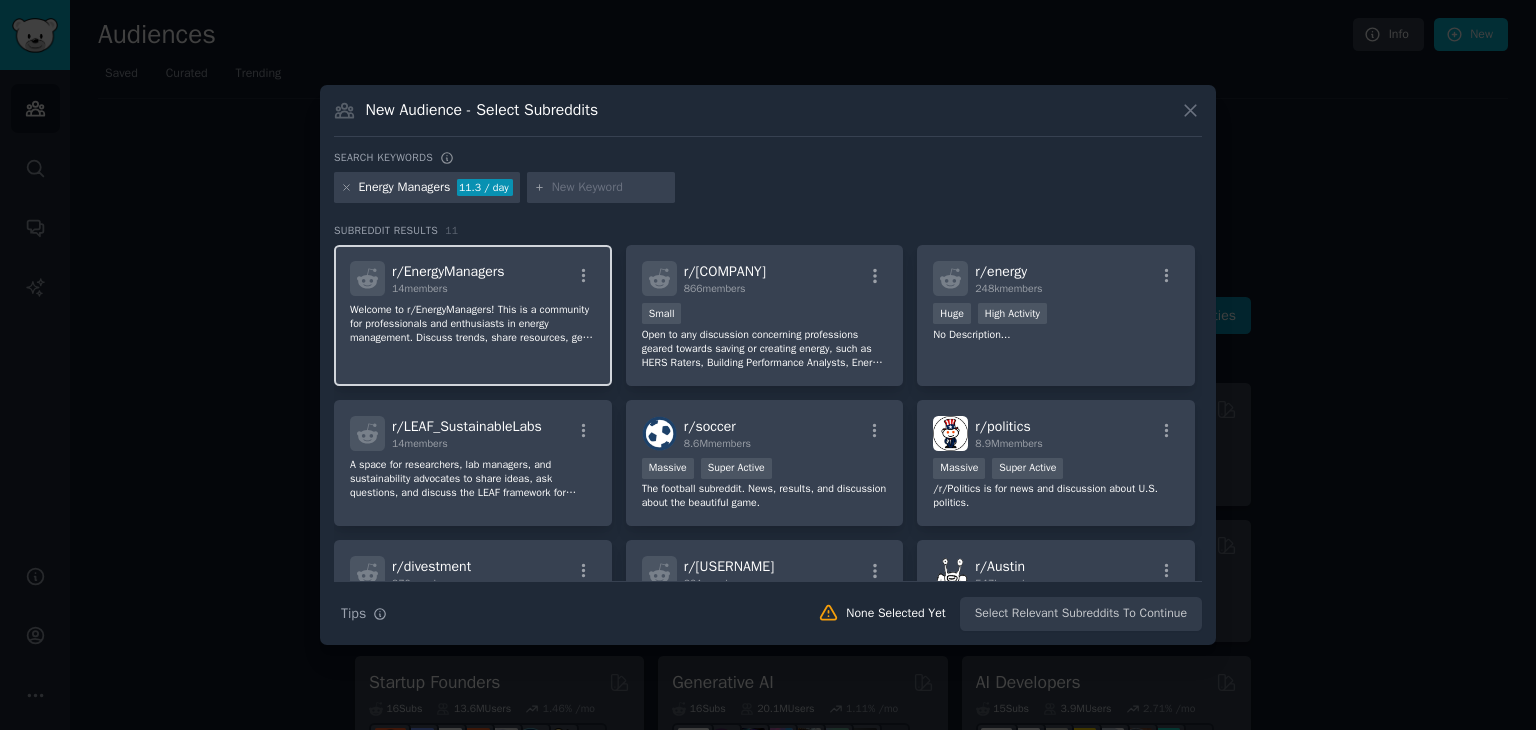click on "Welcome to r/EnergyManagers! This is a community for professionals and enthusiasts in energy management. Discuss trends, share resources, get advice, showcase projects, and stay updated on industry news.
Join us to connect, collaborate, and contribute to a sustainable future!" 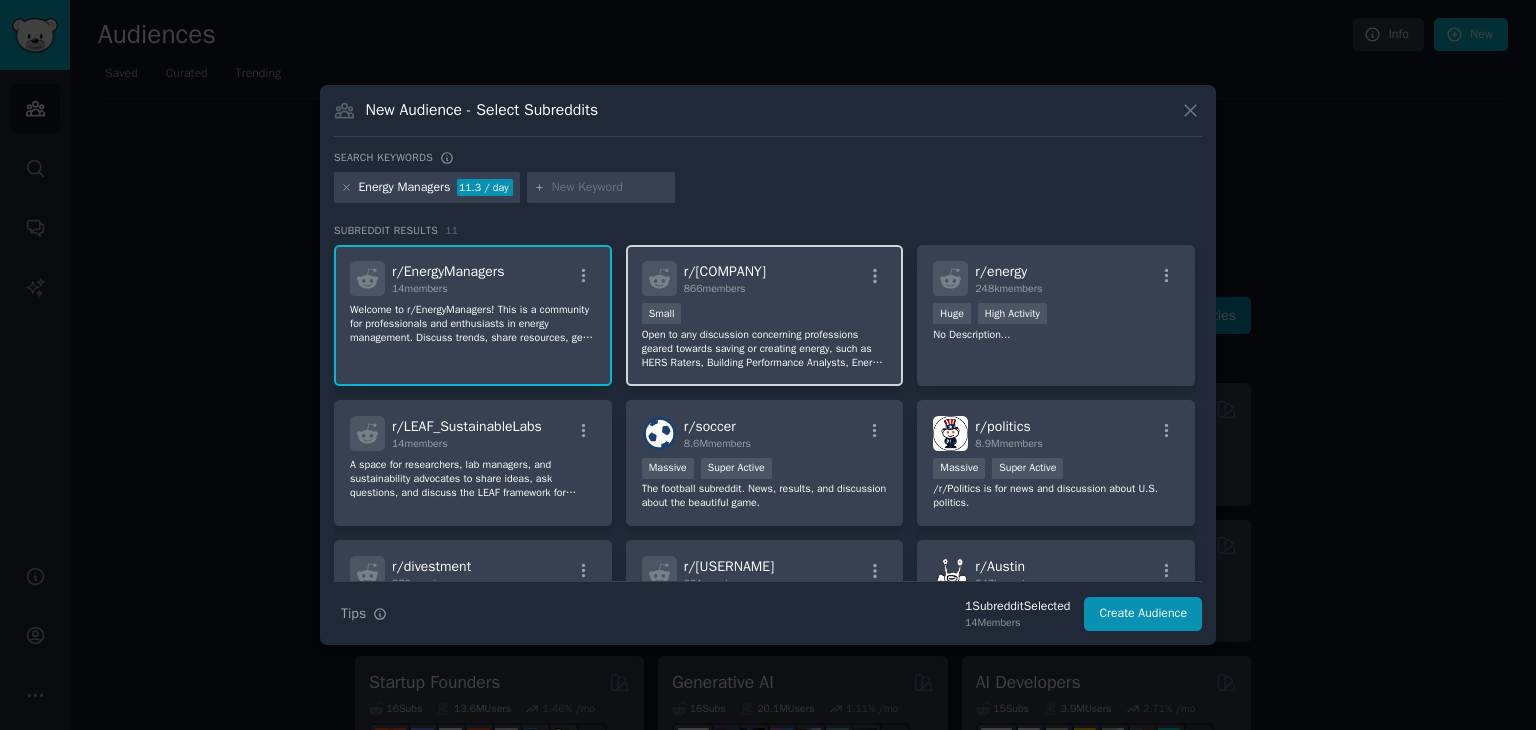 click on "Open to any discussion concerning professions geared towards saving or creating energy, such as HERS Raters, Building Performance Analysts, Energy Managers, Energy Auditors, HVAC Engineers, or Energy Modelers." at bounding box center (765, 349) 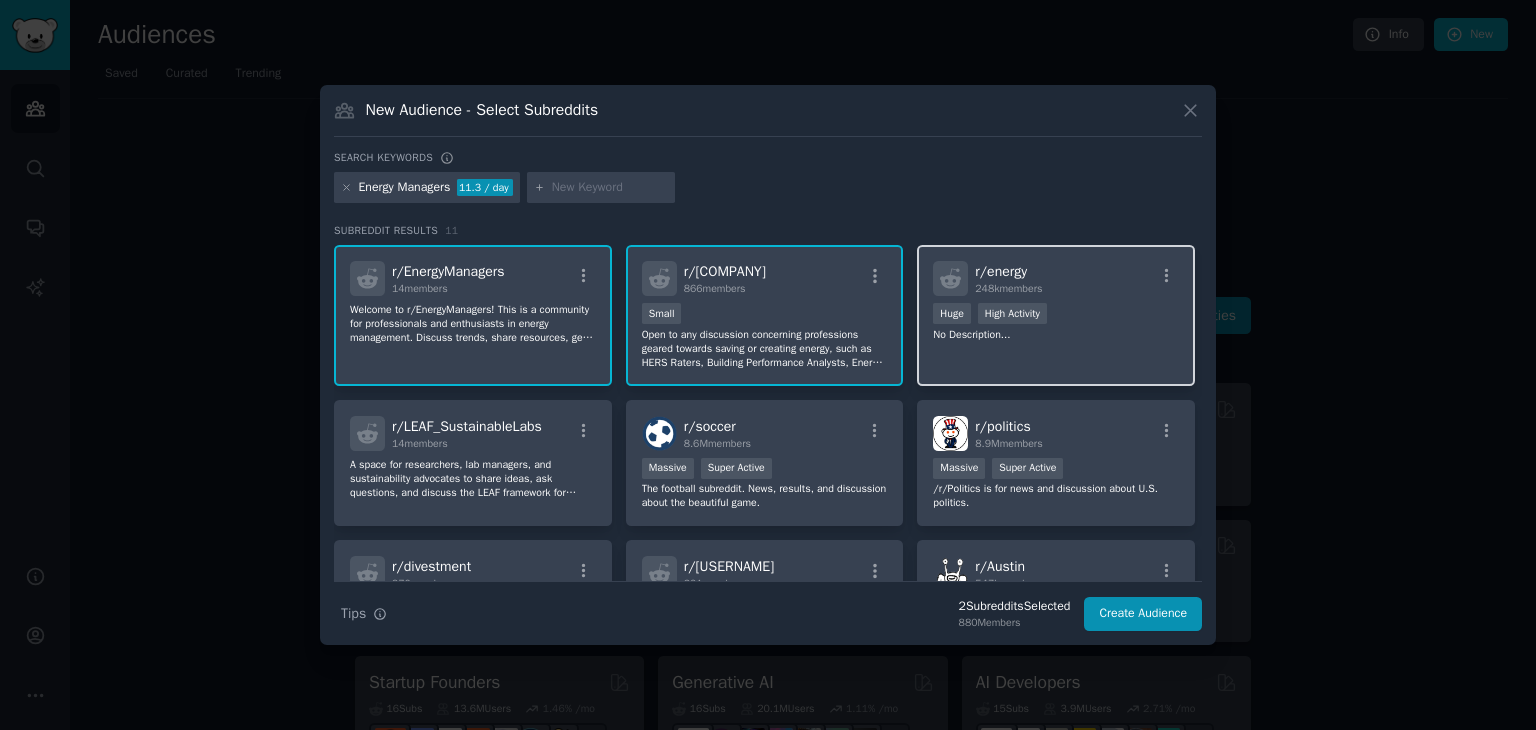 click on "r/ energy 248k  members Huge High Activity No Description..." at bounding box center [1056, 315] 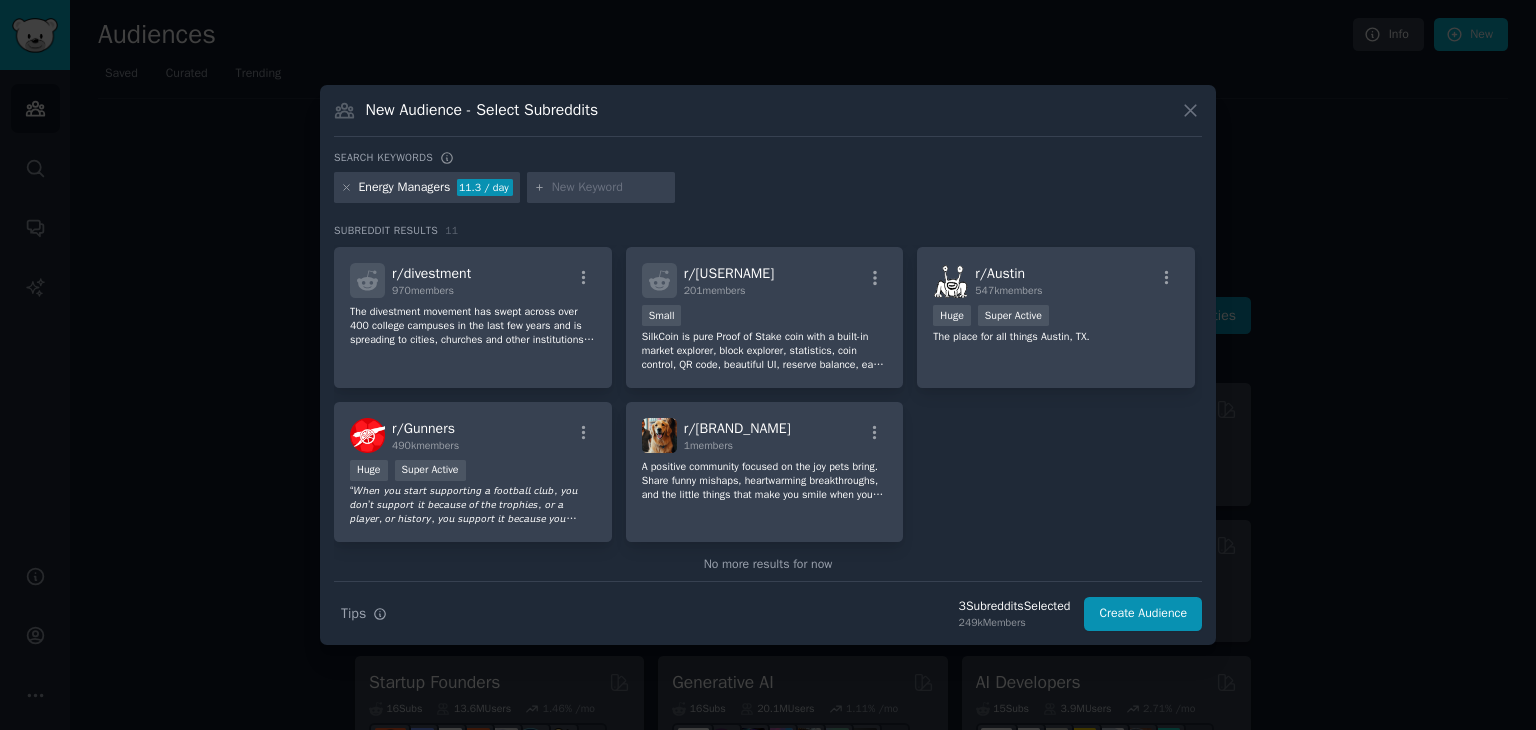 scroll, scrollTop: 320, scrollLeft: 0, axis: vertical 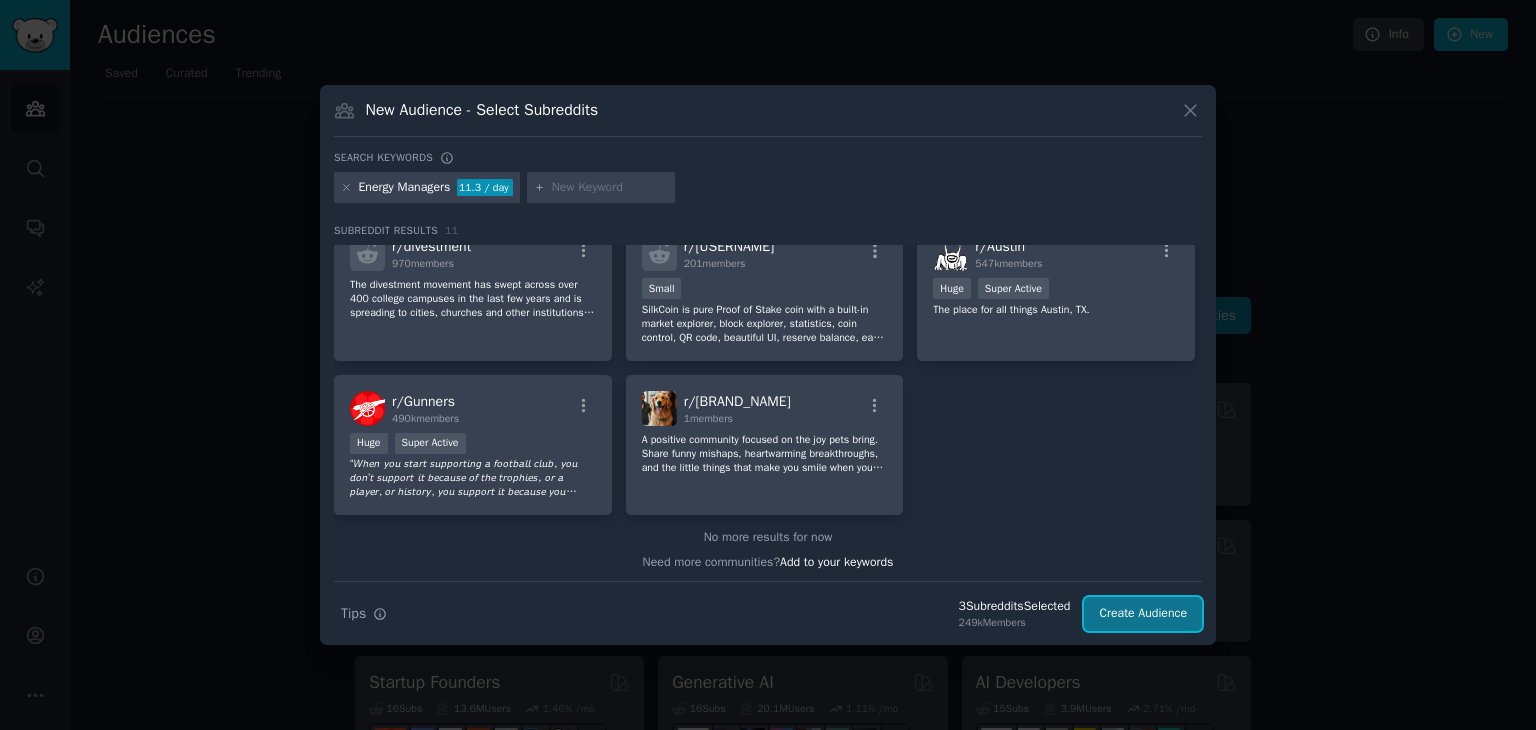click on "Create Audience" at bounding box center (1143, 614) 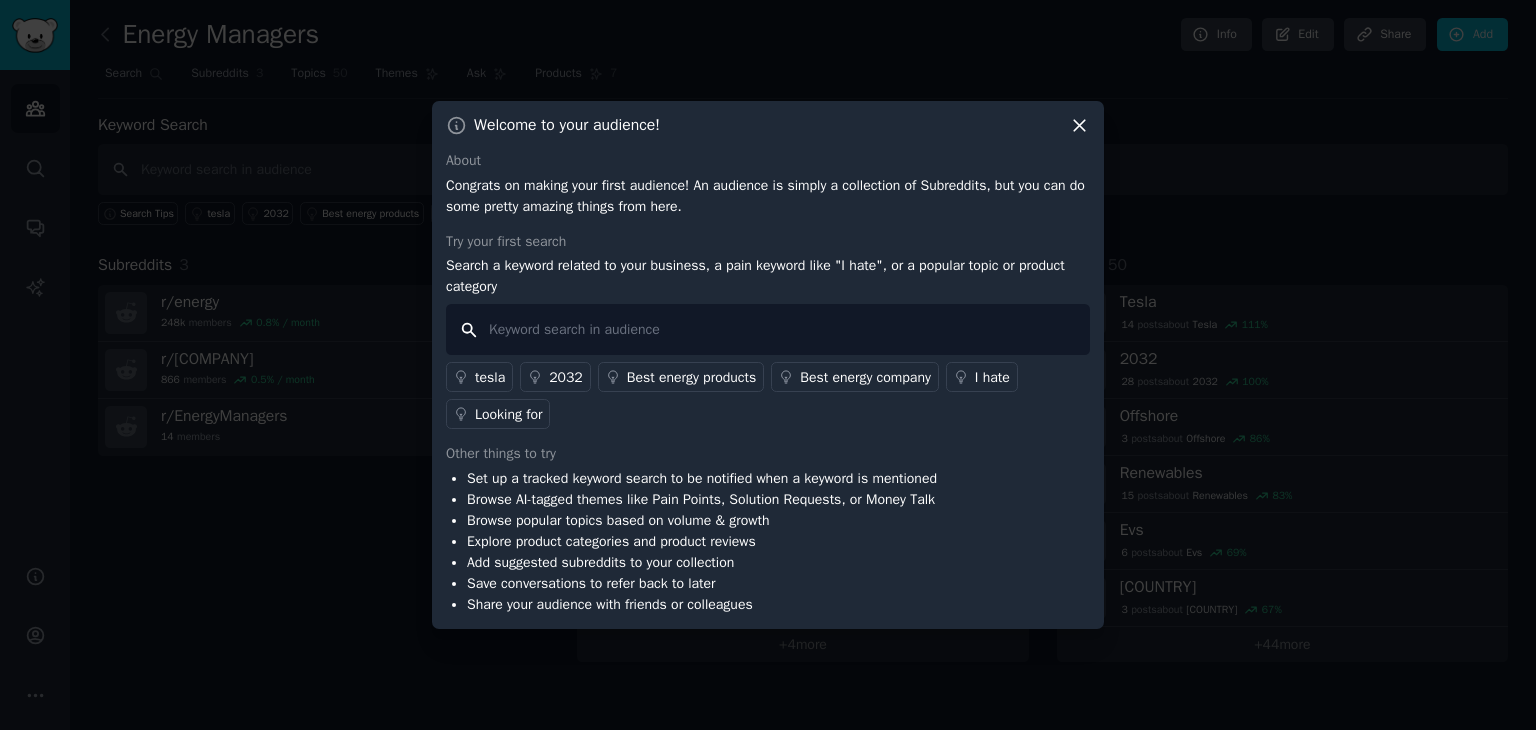 click at bounding box center (768, 329) 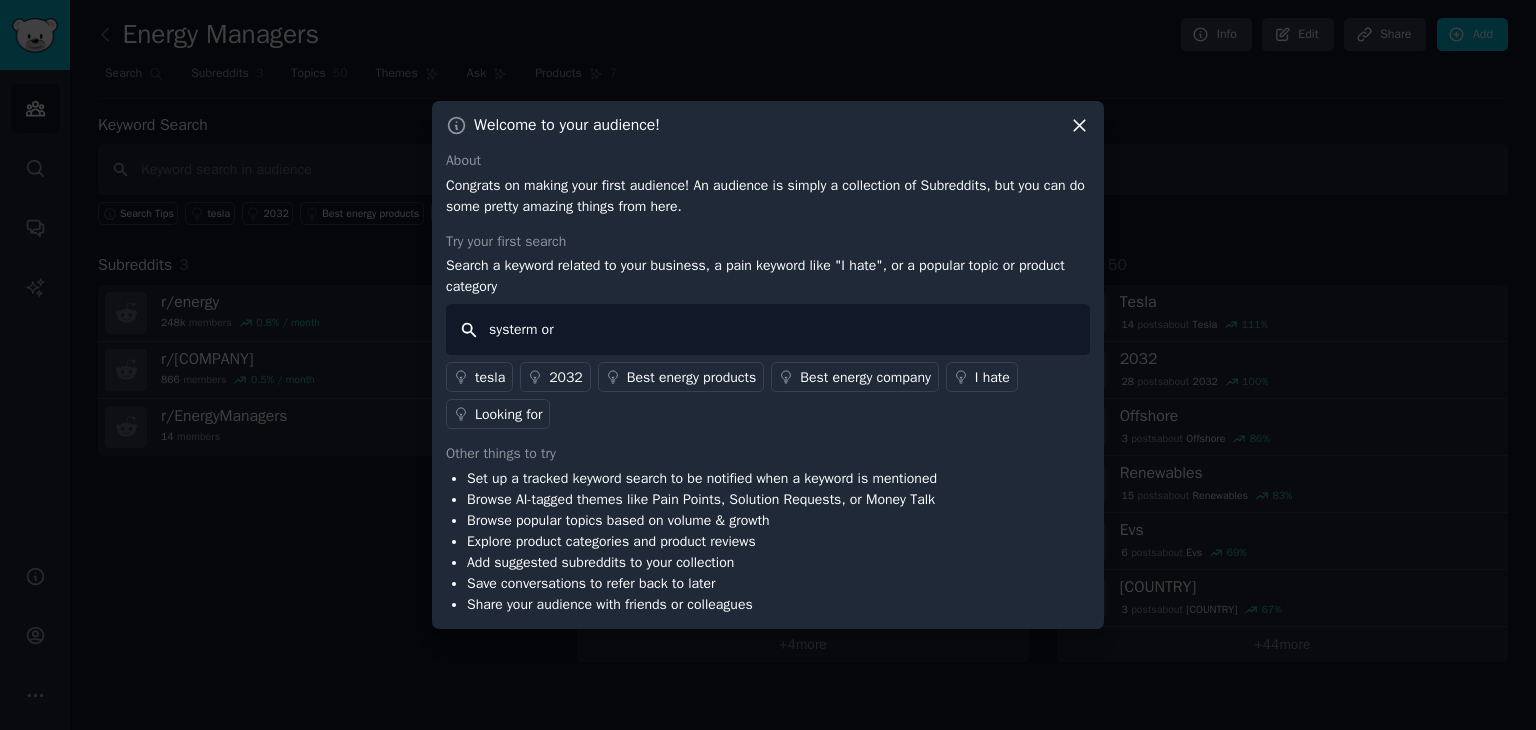 drag, startPoint x: 520, startPoint y: 326, endPoint x: 644, endPoint y: 336, distance: 124.40257 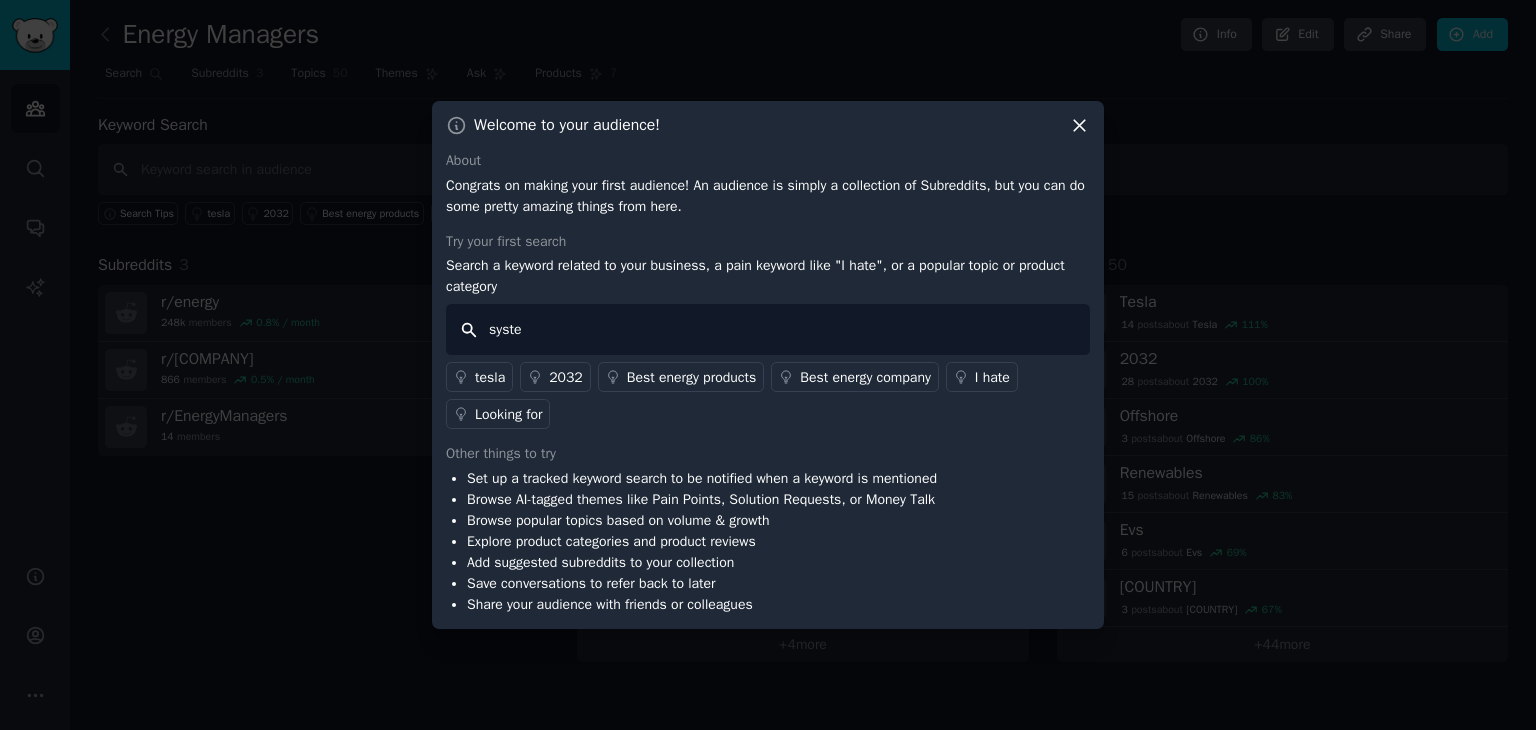 type on "system" 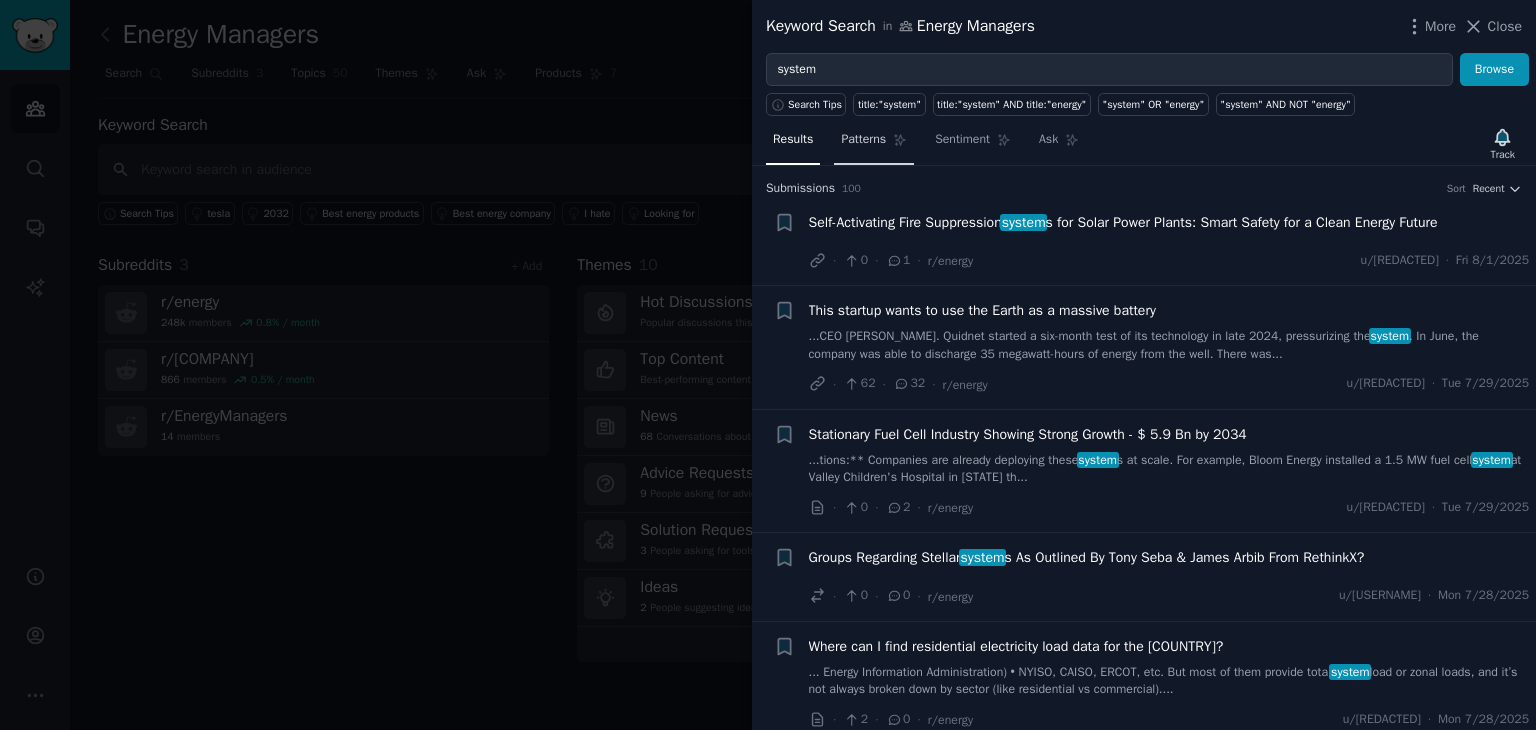 click on "Patterns" at bounding box center (874, 144) 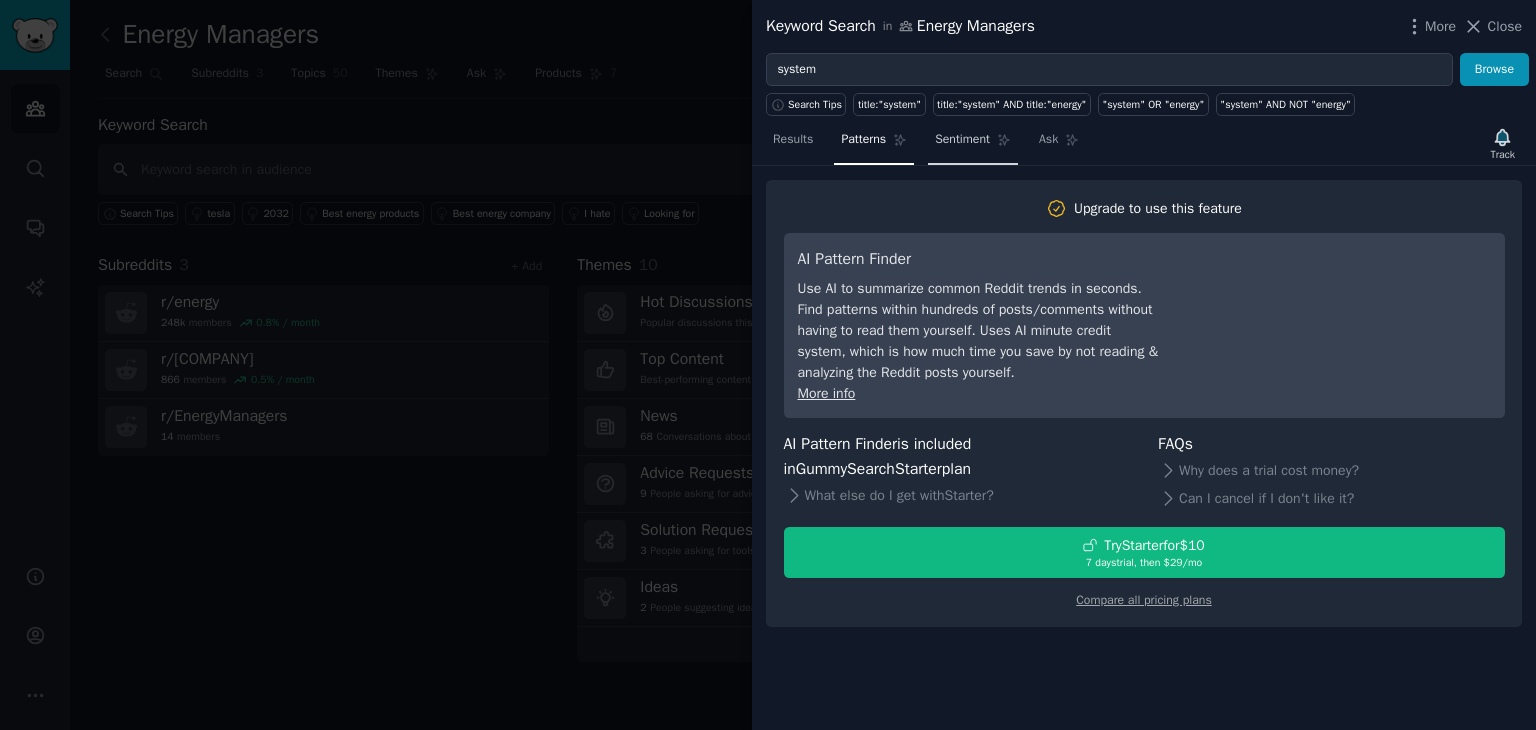 click on "Sentiment" at bounding box center [973, 144] 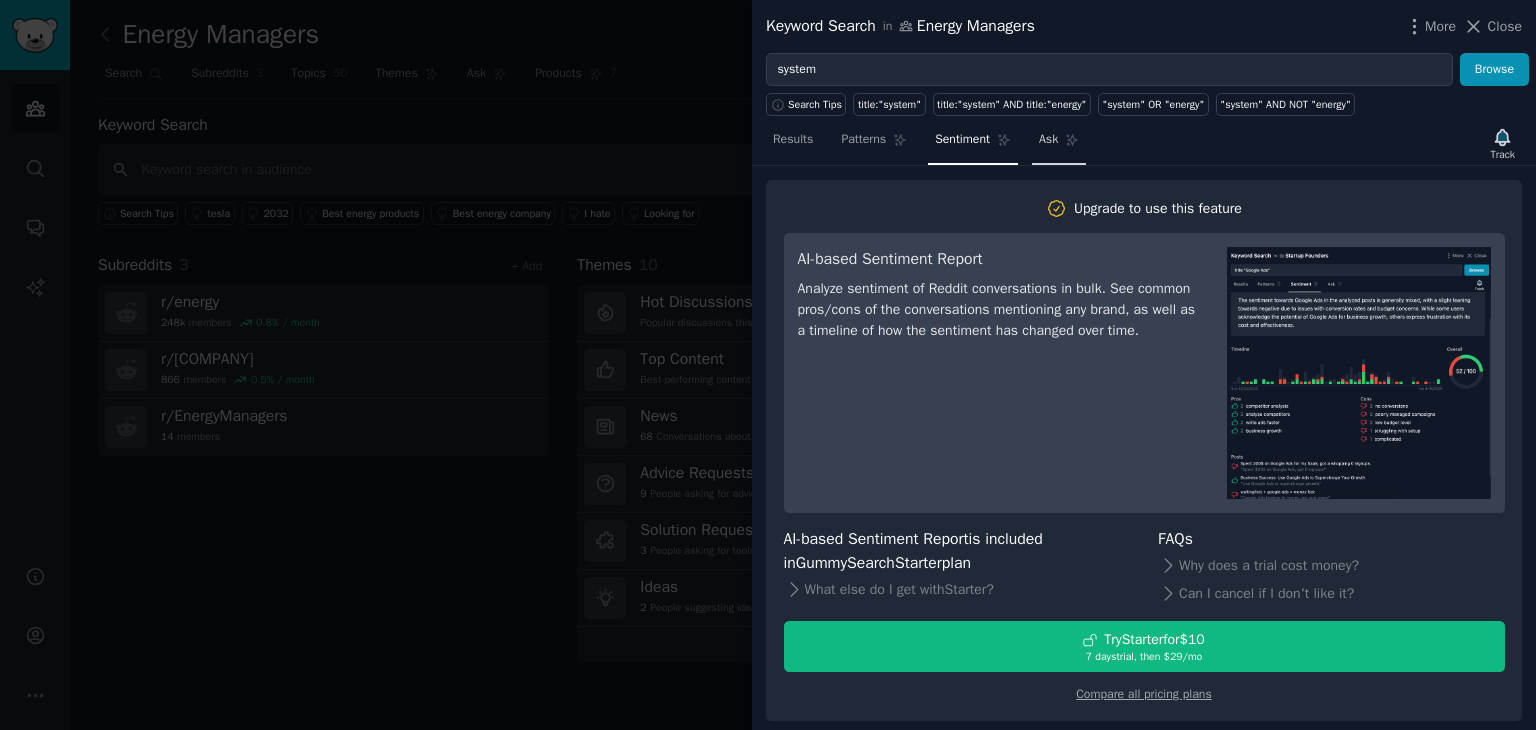 click on "Ask" at bounding box center (1048, 140) 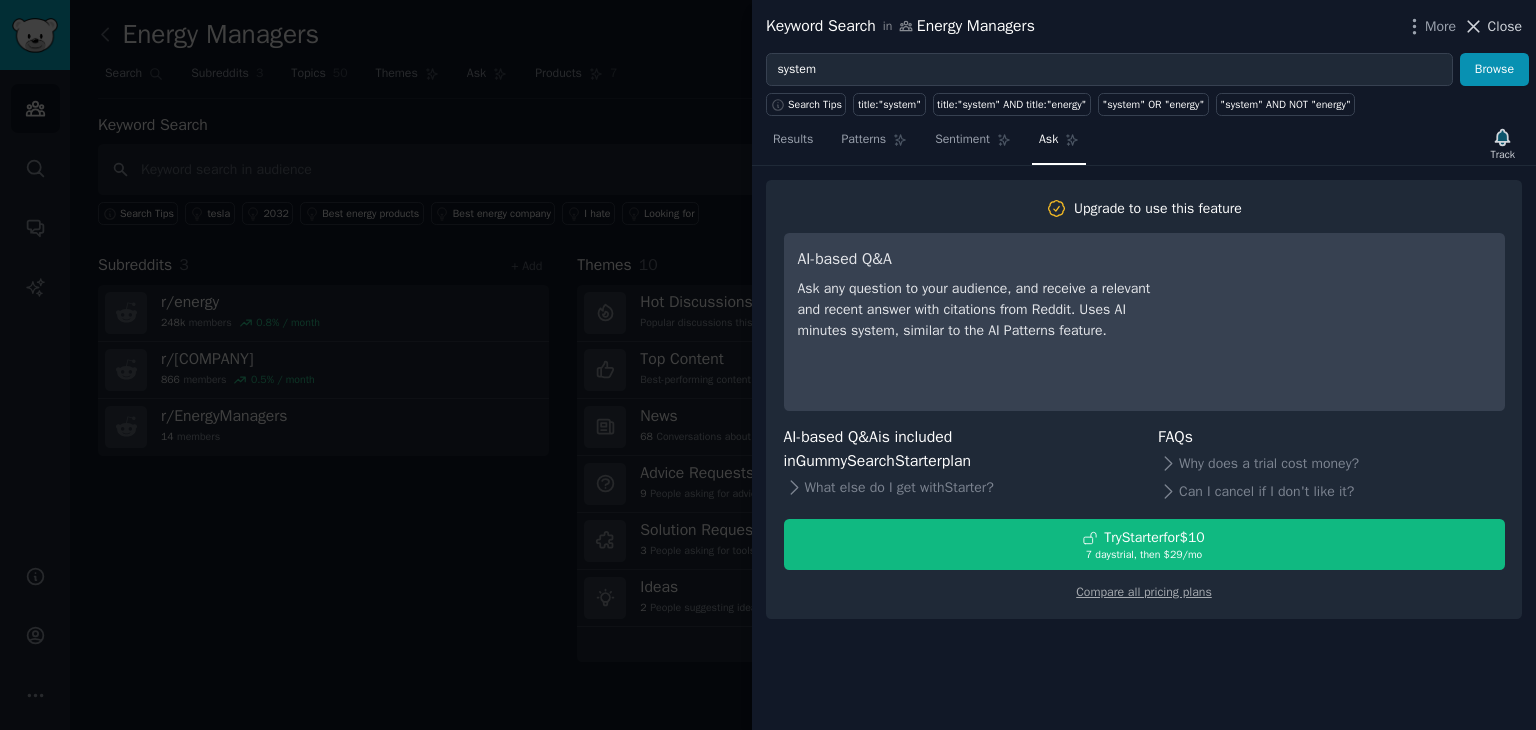 click 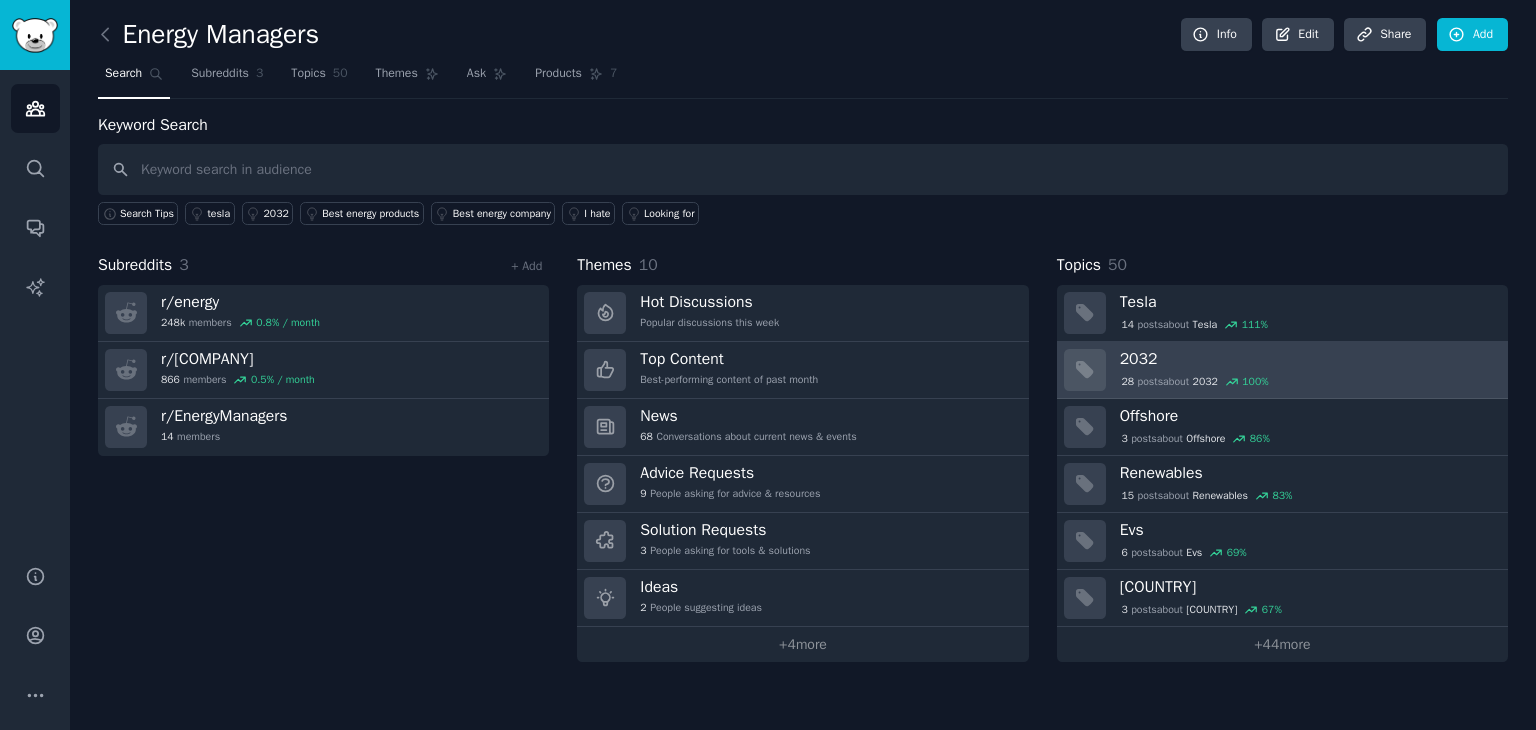 click on "2032" at bounding box center [1307, 359] 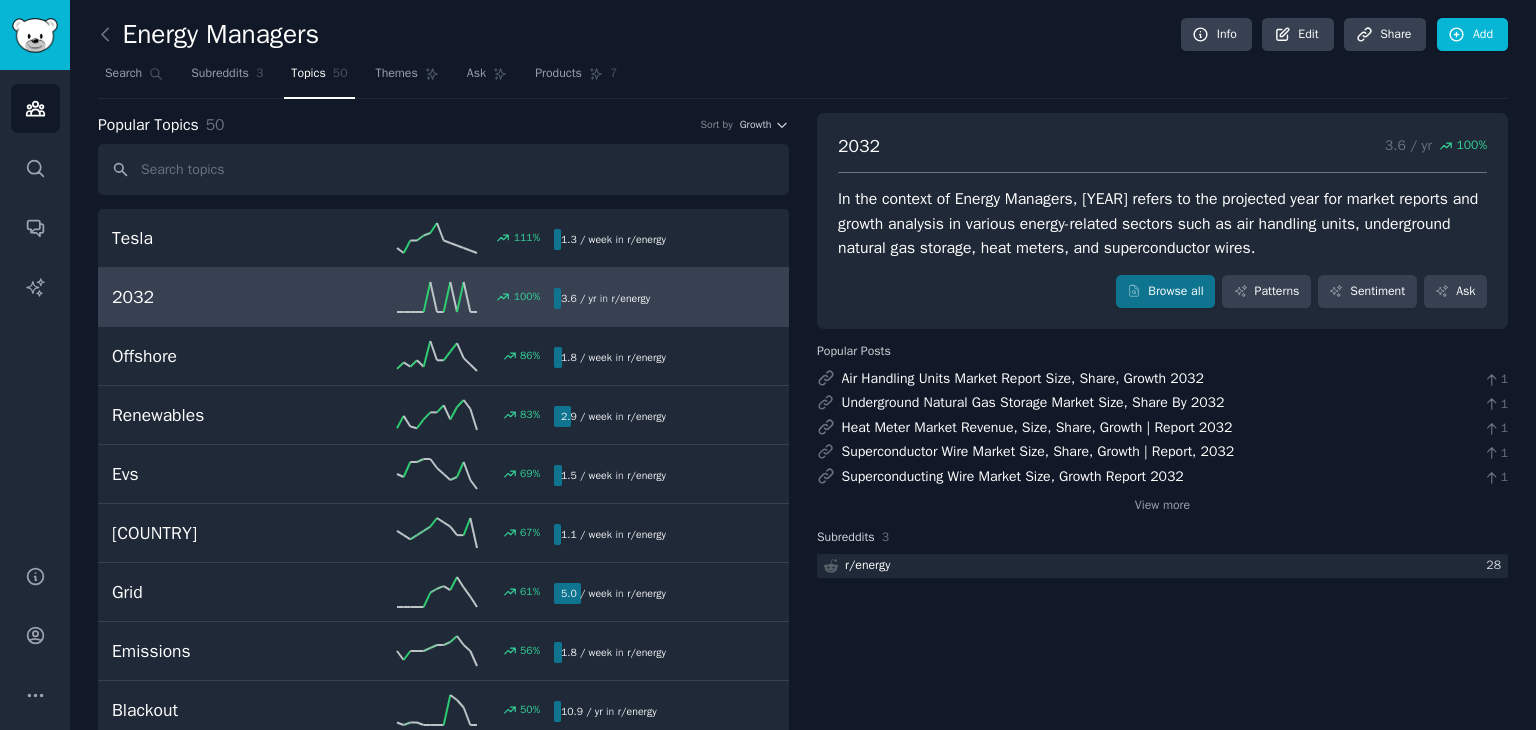 click on "Popular Topics 50 Sort by Growth Tesla 111 % 1.3 / week  in    r/ energy 2032 100 % 3.6 / yr  in    r/ energy 100% increase in mentions recently Offshore 86 % 1.8 / week  in    r/ energy Renewables 83 % 2.9 / week  in    r/ energy Evs 69 % 1.5 / week  in    r/ energy Russia 67 % 1.1 / week  in    r/ energy Grid 61 % 5.0 / week  in    r/ energy Emissions 56 % 1.8 / week  in    r/ energy Blackout 50 % 10.9 / yr  in    r/ energy China 49 % 6.0 / week  in    r/ energy Growth 43 % 1.4 / week  in    r/ energy Fossil 39 % 3.2 / week  in    r/ energy Renewable energy 36 % 5.0 / week  in    r/ energy Gas 33 % 1.0 / day  in    r/ energy Trump 31 % 2.1 / day  in    r/ energy Transition 26 % 1.7 / week  in    r/ energy Renewable 23 % 6.4 / week  in    r/ energy Technology 20 % 1.3 / week  in    r/ energy Electricity 17 % 5.8 / week  in    r/ energy Batteries 16 % 2.0 / week  in    r/ energy Wind 13 % 1.4 / day  in    r/ energy Price 9 % 3.6 / mo  in    r/ energy Jobs 8 % 1.8 / week  in    r/ energy Solar power 7 %  in" at bounding box center (803, 1636) 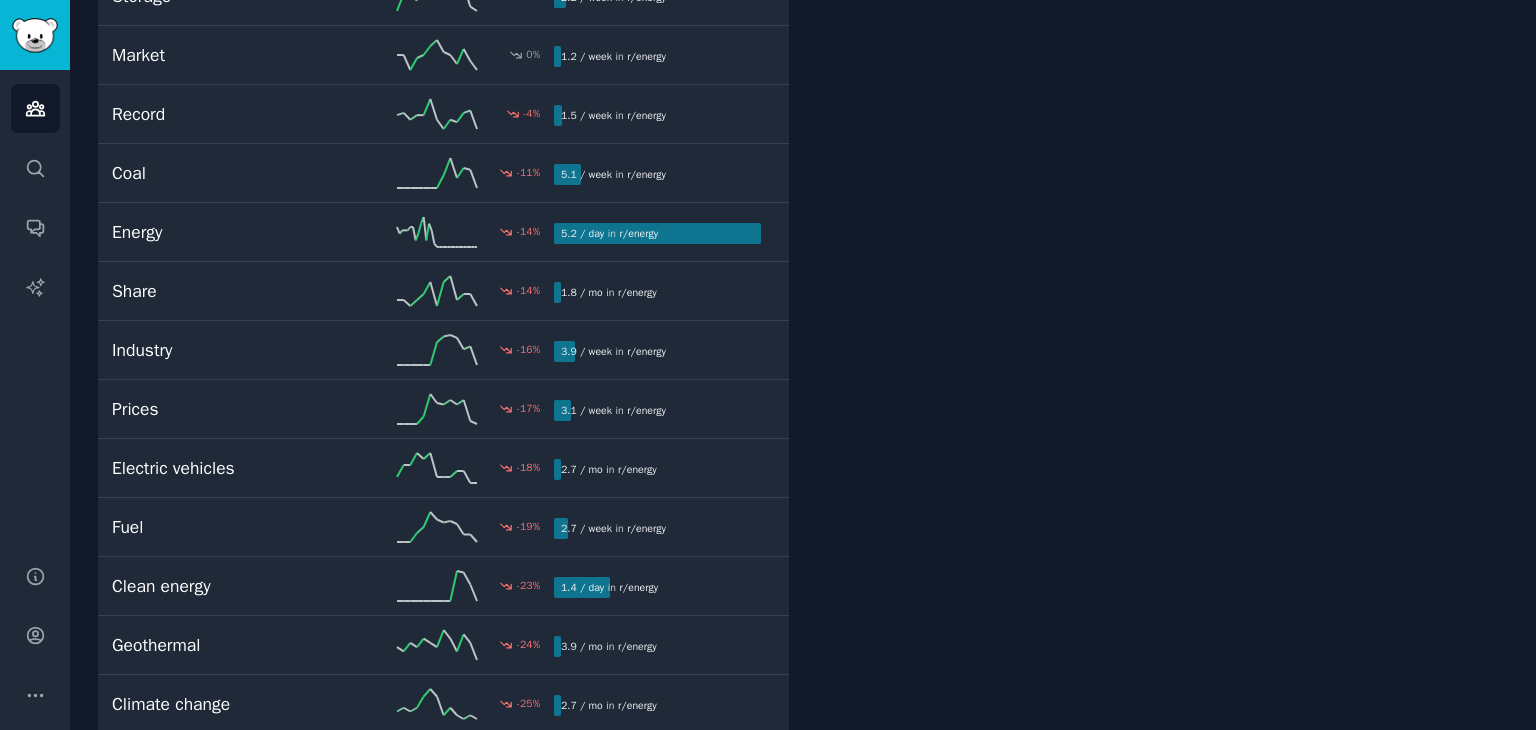 scroll, scrollTop: 1800, scrollLeft: 0, axis: vertical 